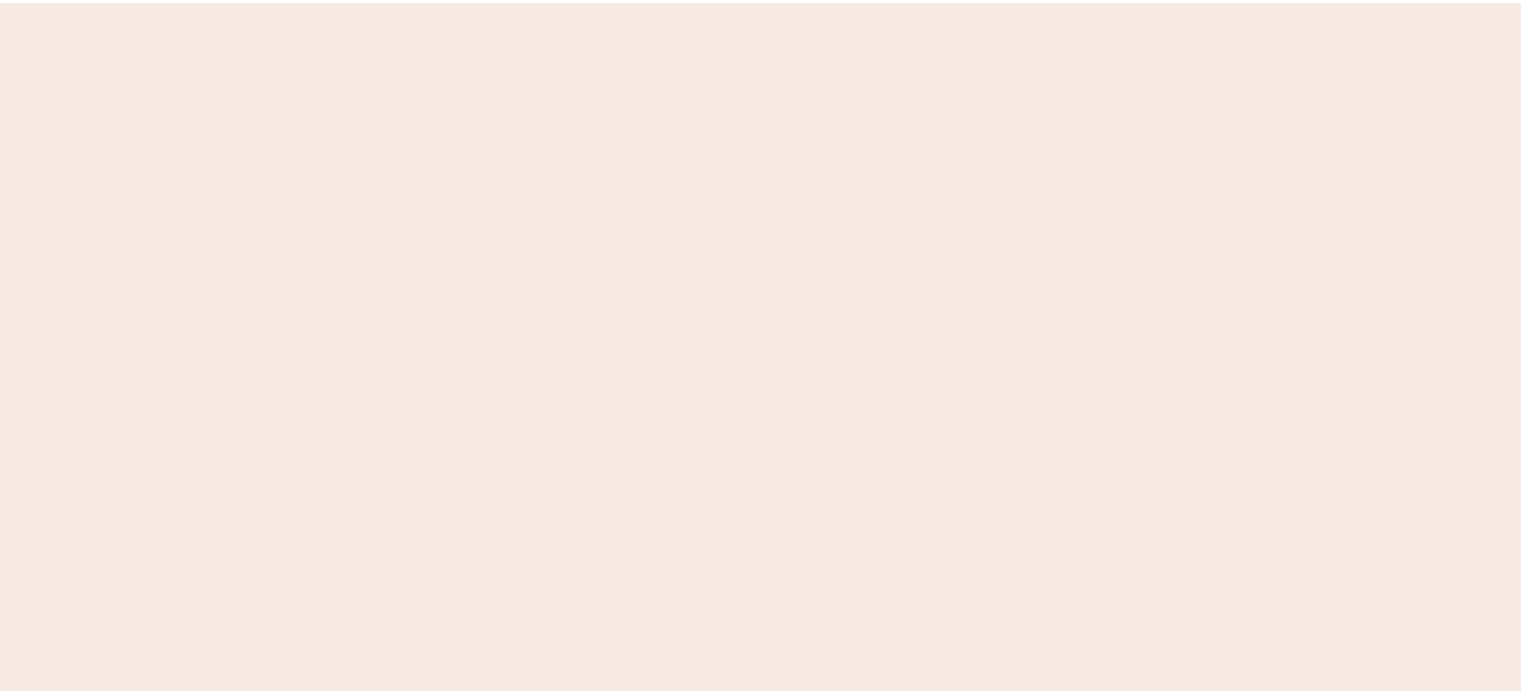 scroll, scrollTop: 0, scrollLeft: 0, axis: both 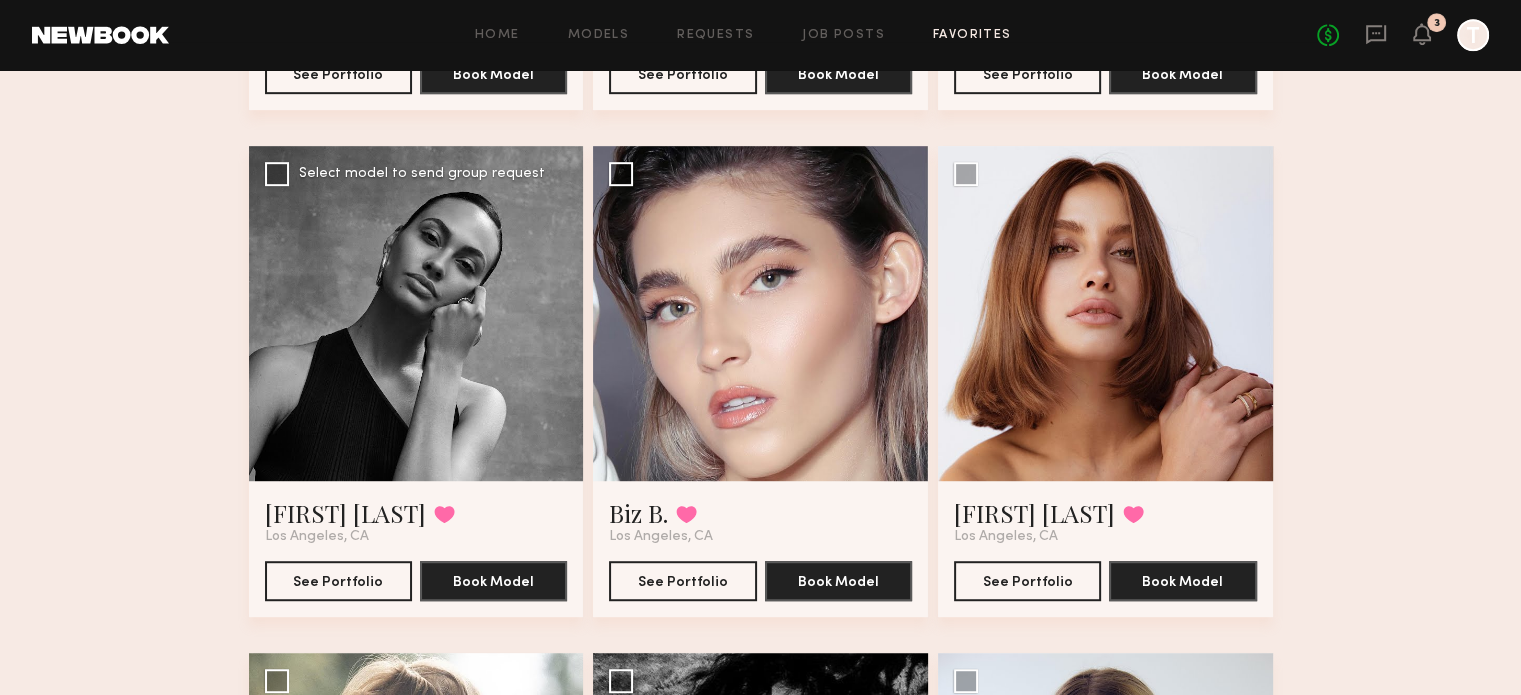 click 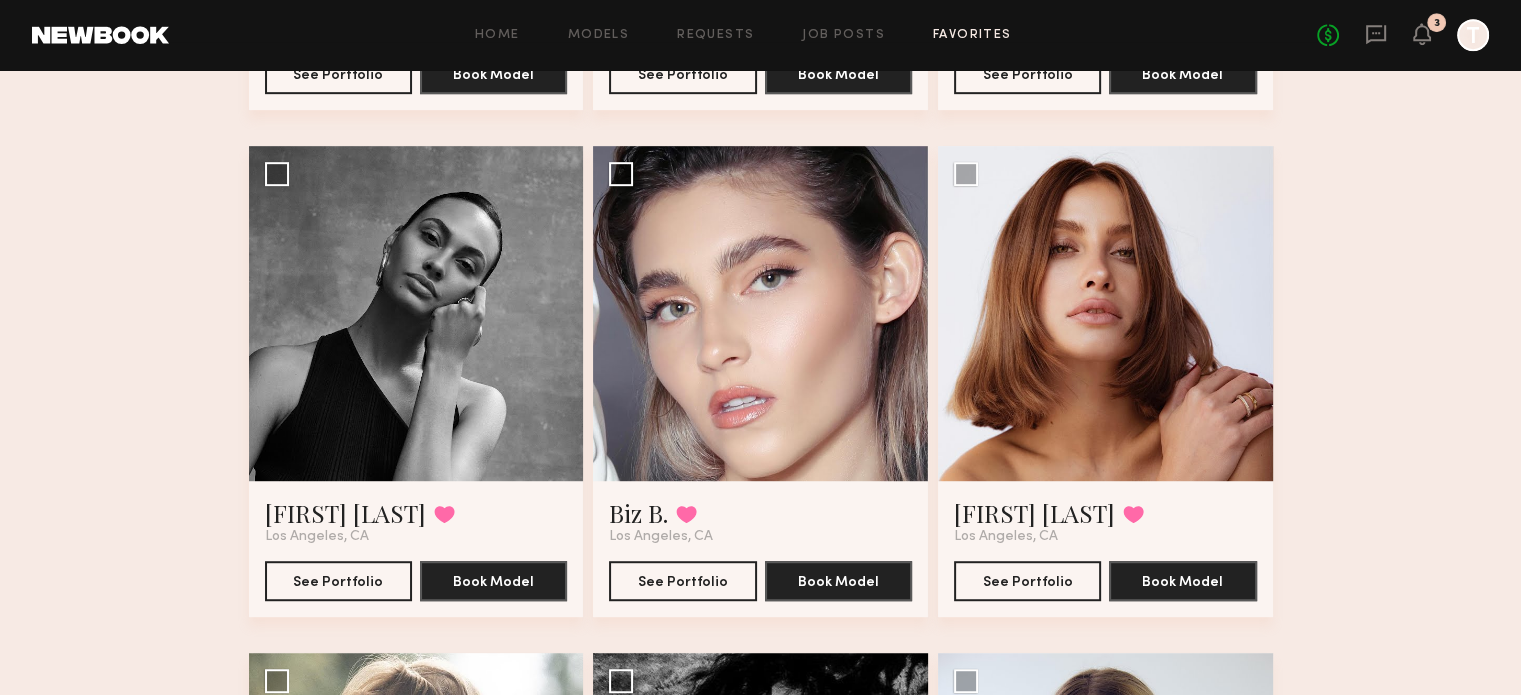 scroll, scrollTop: 1492, scrollLeft: 0, axis: vertical 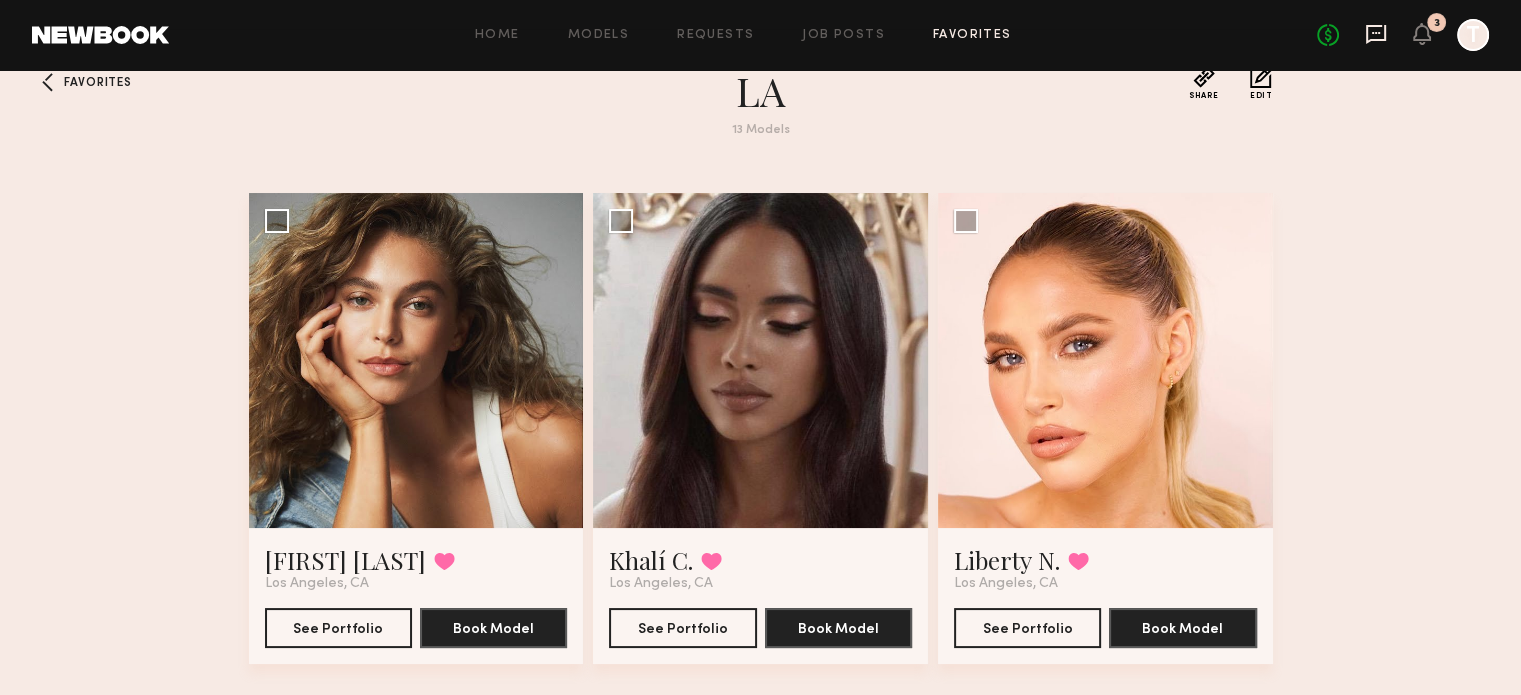 click 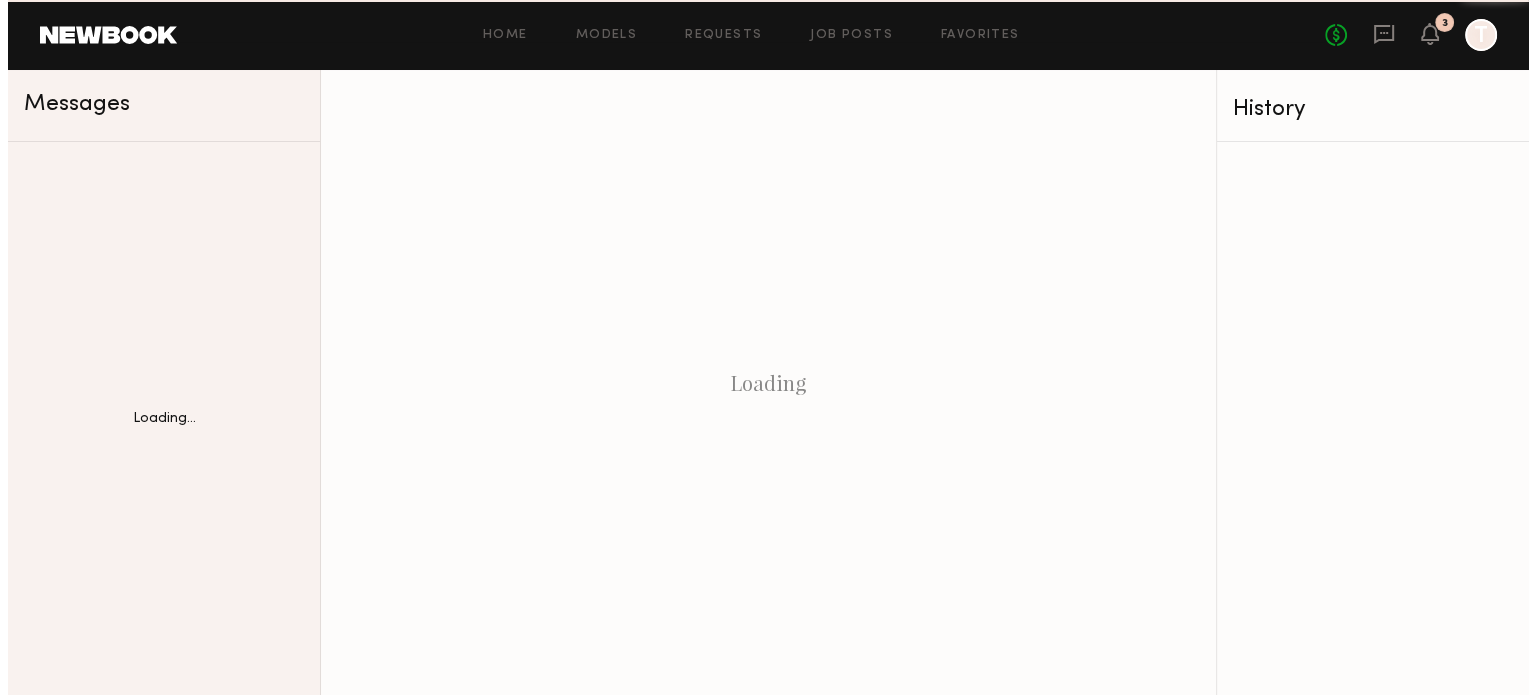 scroll, scrollTop: 0, scrollLeft: 0, axis: both 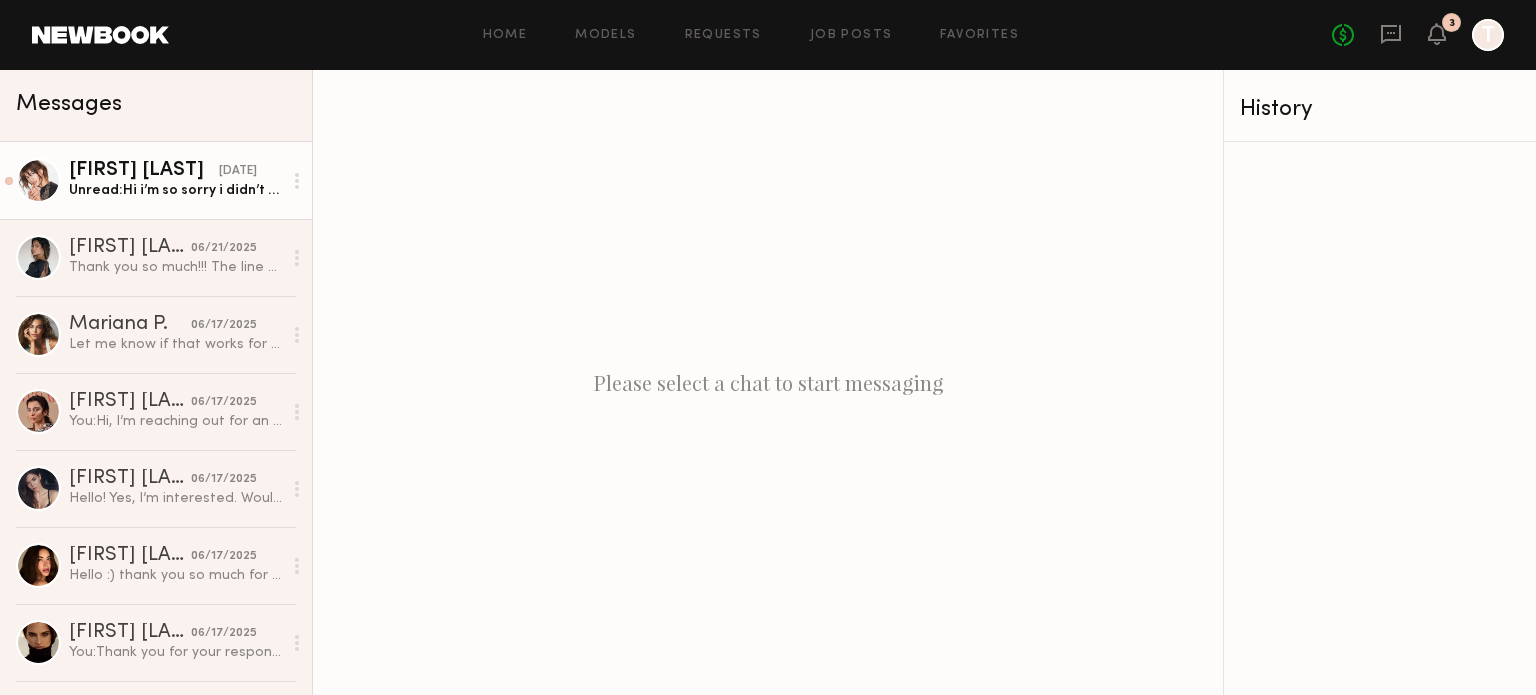 click on "Unread:  Hi i’m so sorry i didn’t see this!" 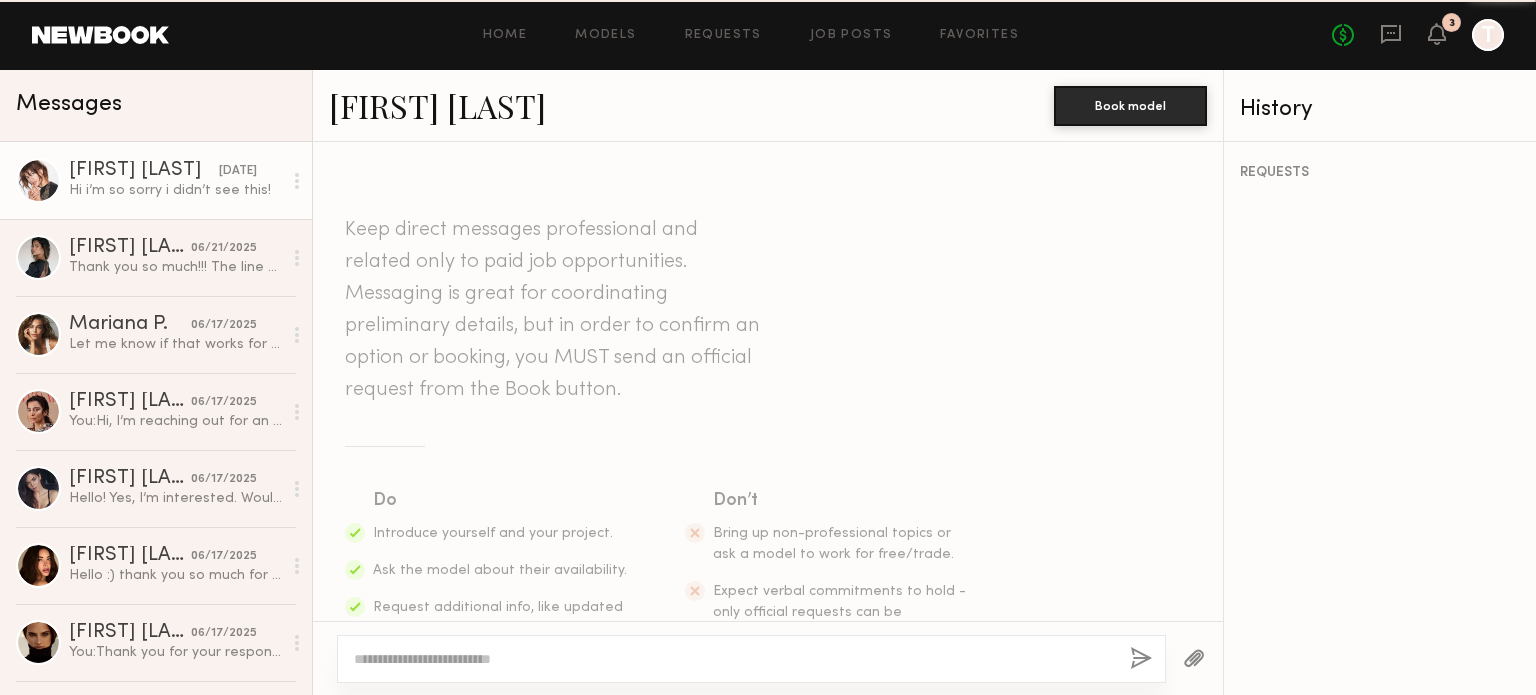 scroll, scrollTop: 864, scrollLeft: 0, axis: vertical 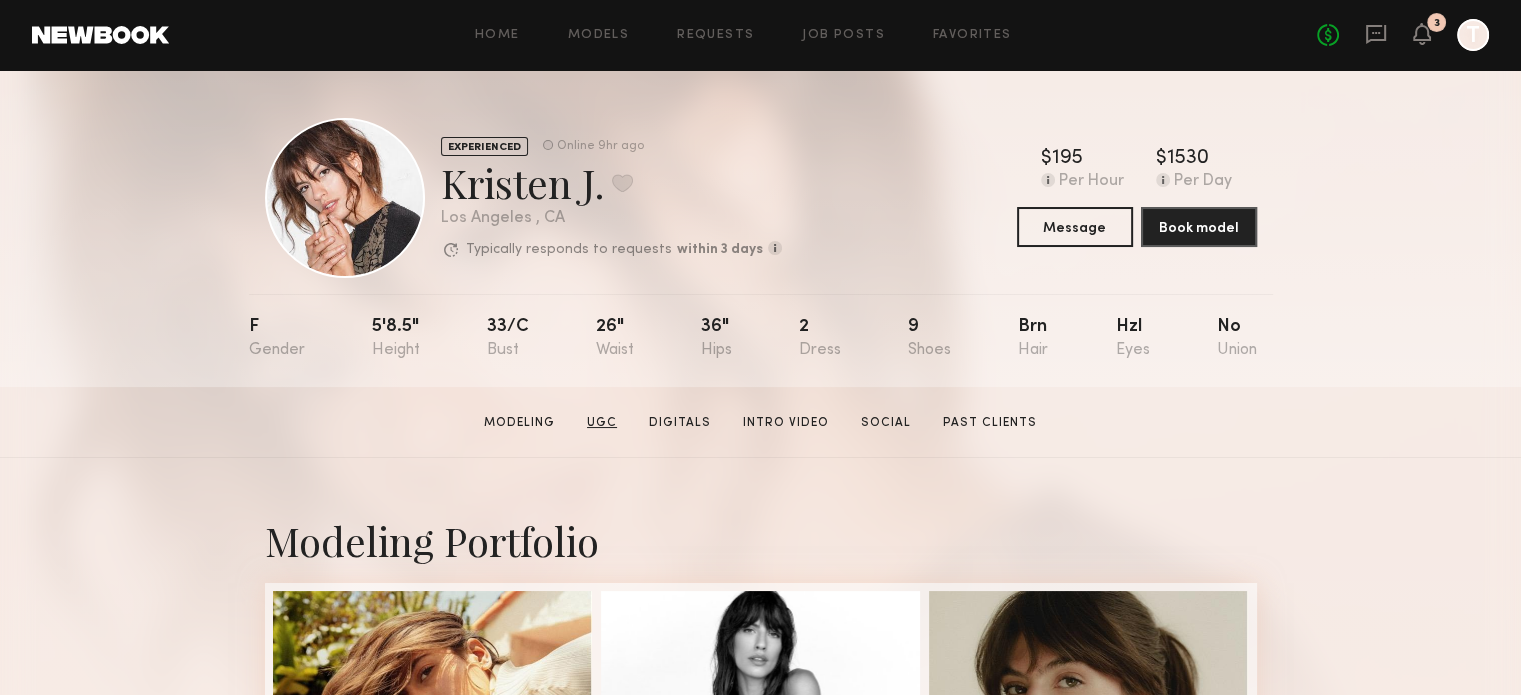 click on "UGC" 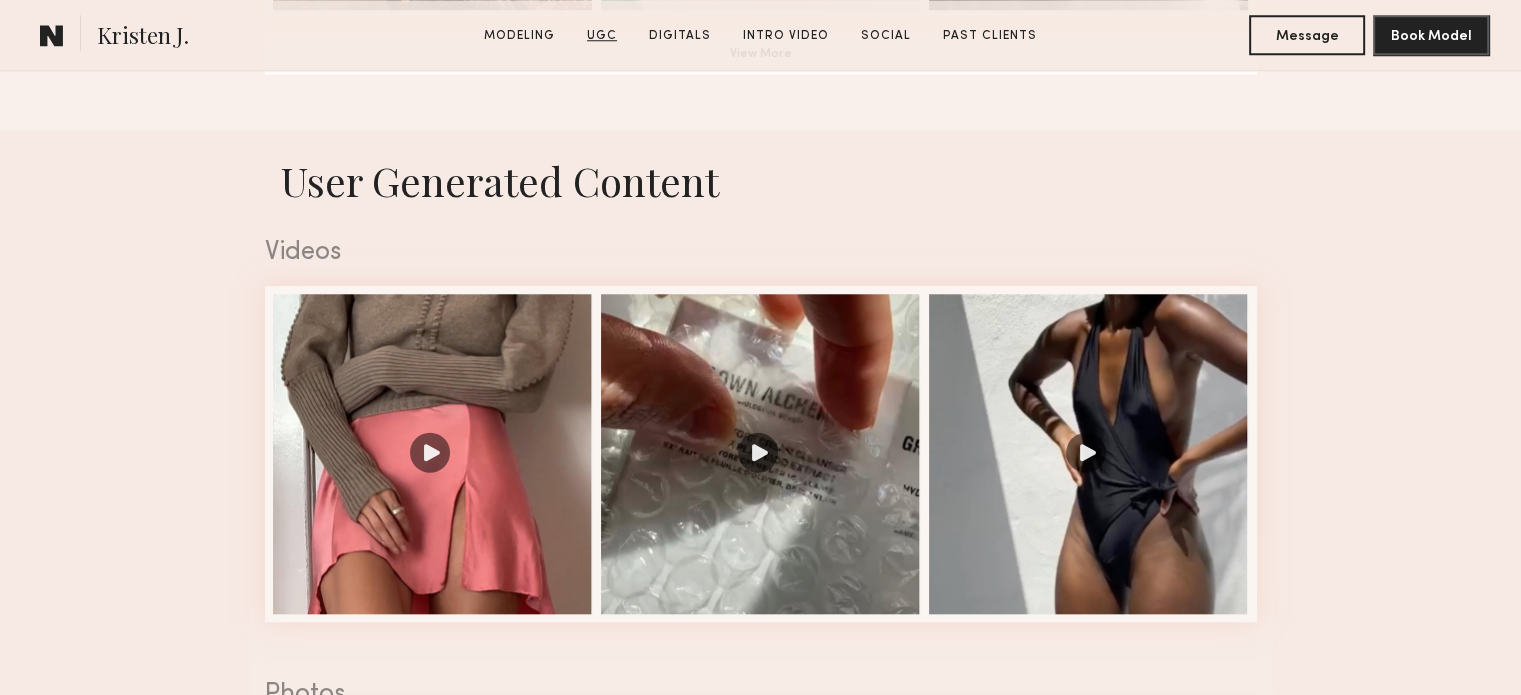 scroll, scrollTop: 1902, scrollLeft: 0, axis: vertical 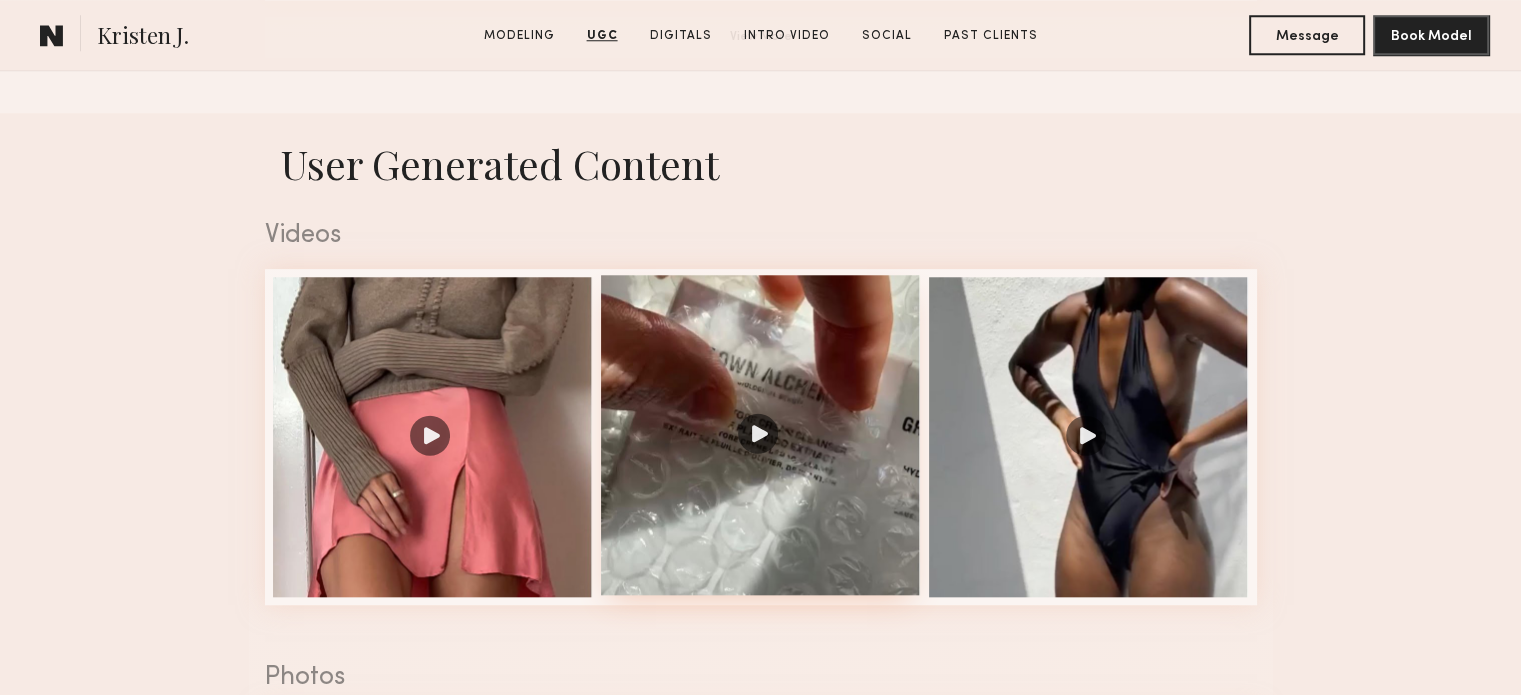 click at bounding box center [761, 435] 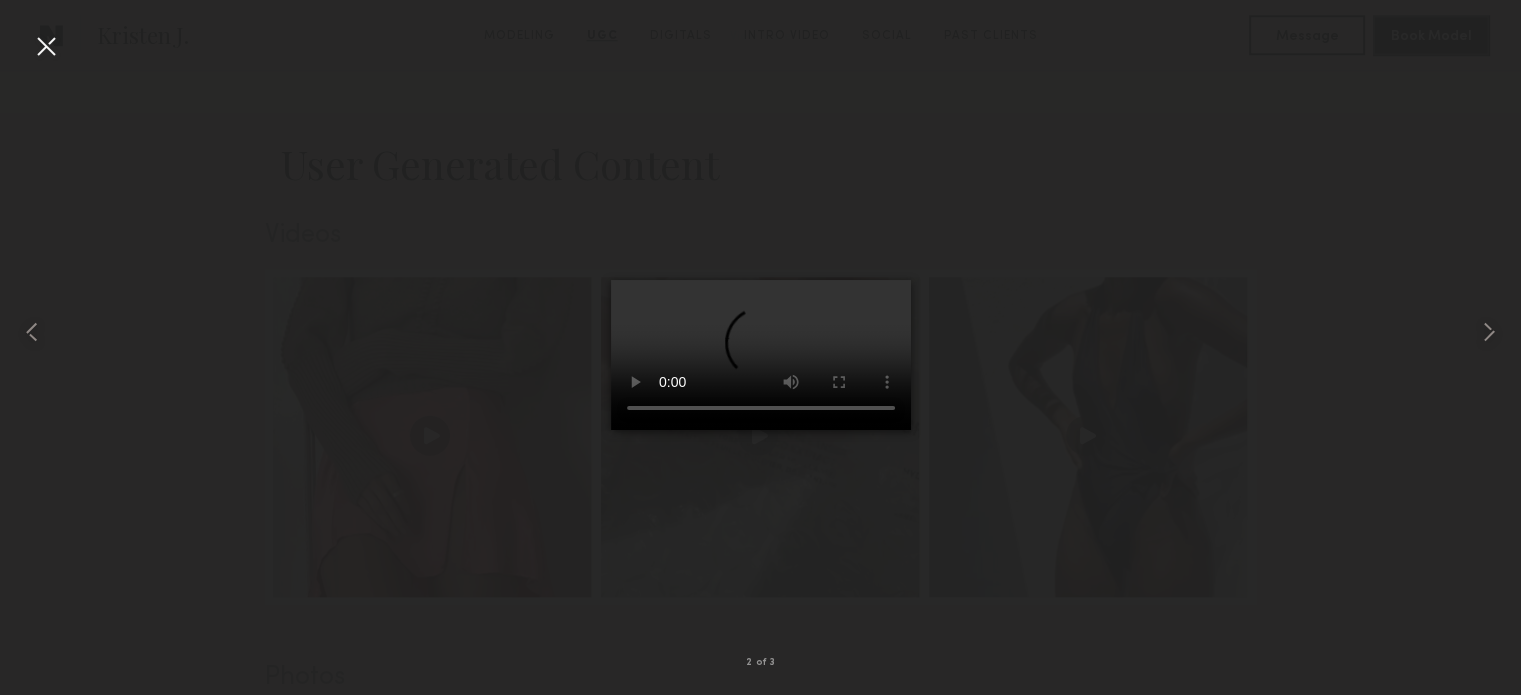 click at bounding box center [46, 46] 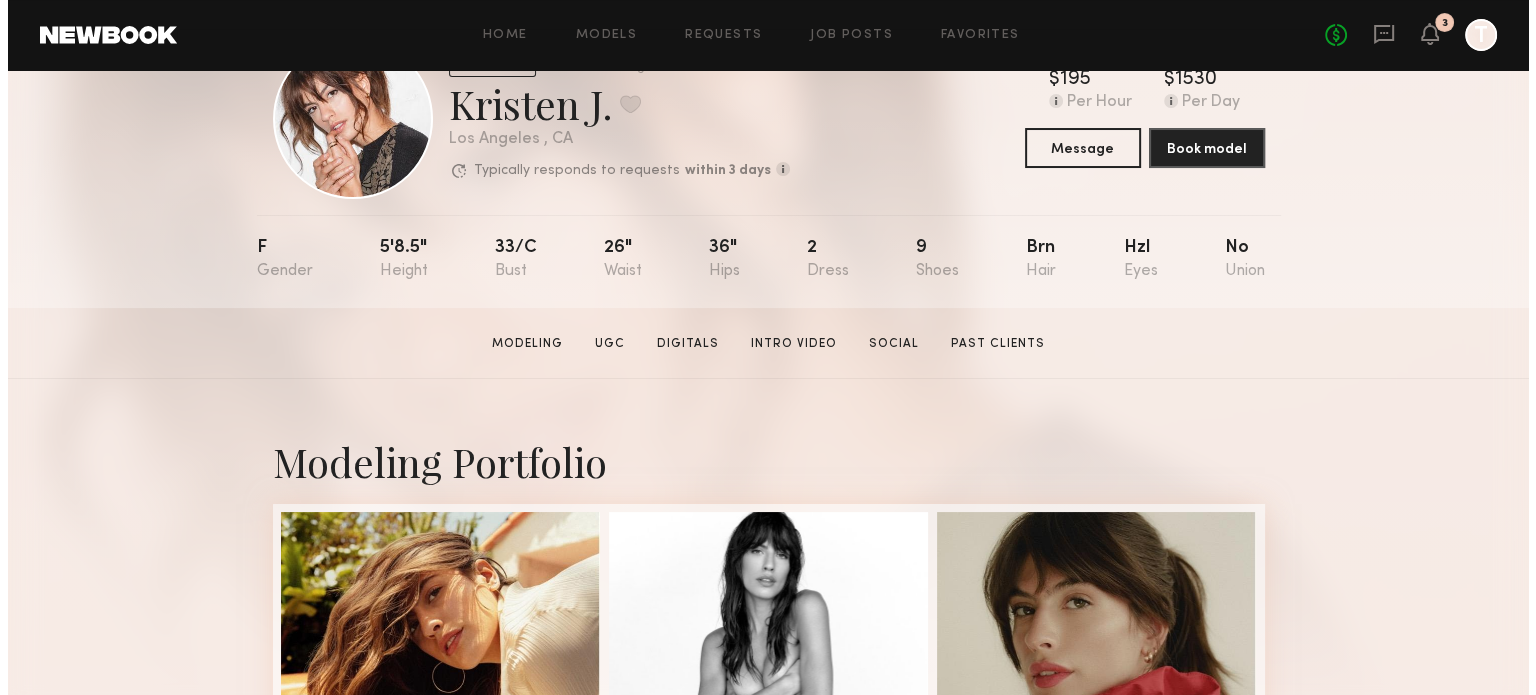 scroll, scrollTop: 0, scrollLeft: 0, axis: both 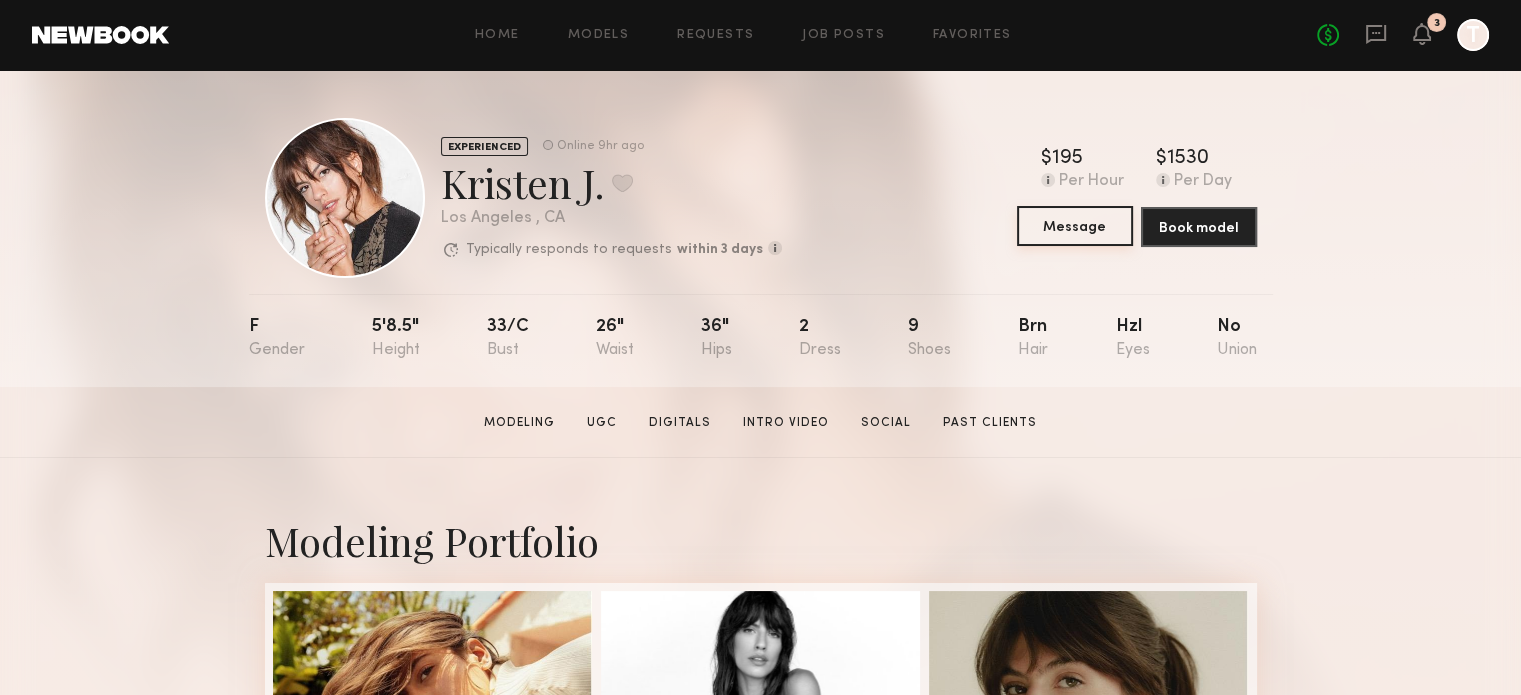 click on "Message" 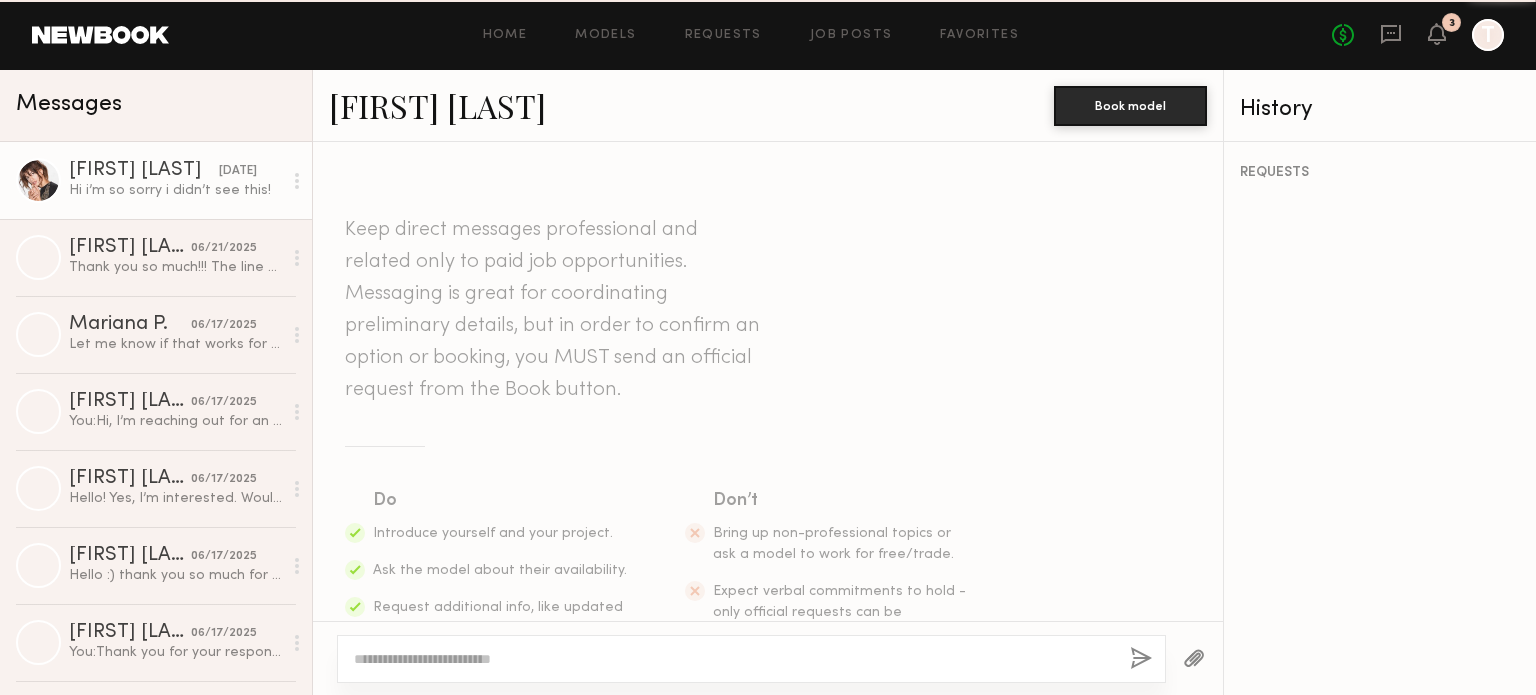 scroll, scrollTop: 864, scrollLeft: 0, axis: vertical 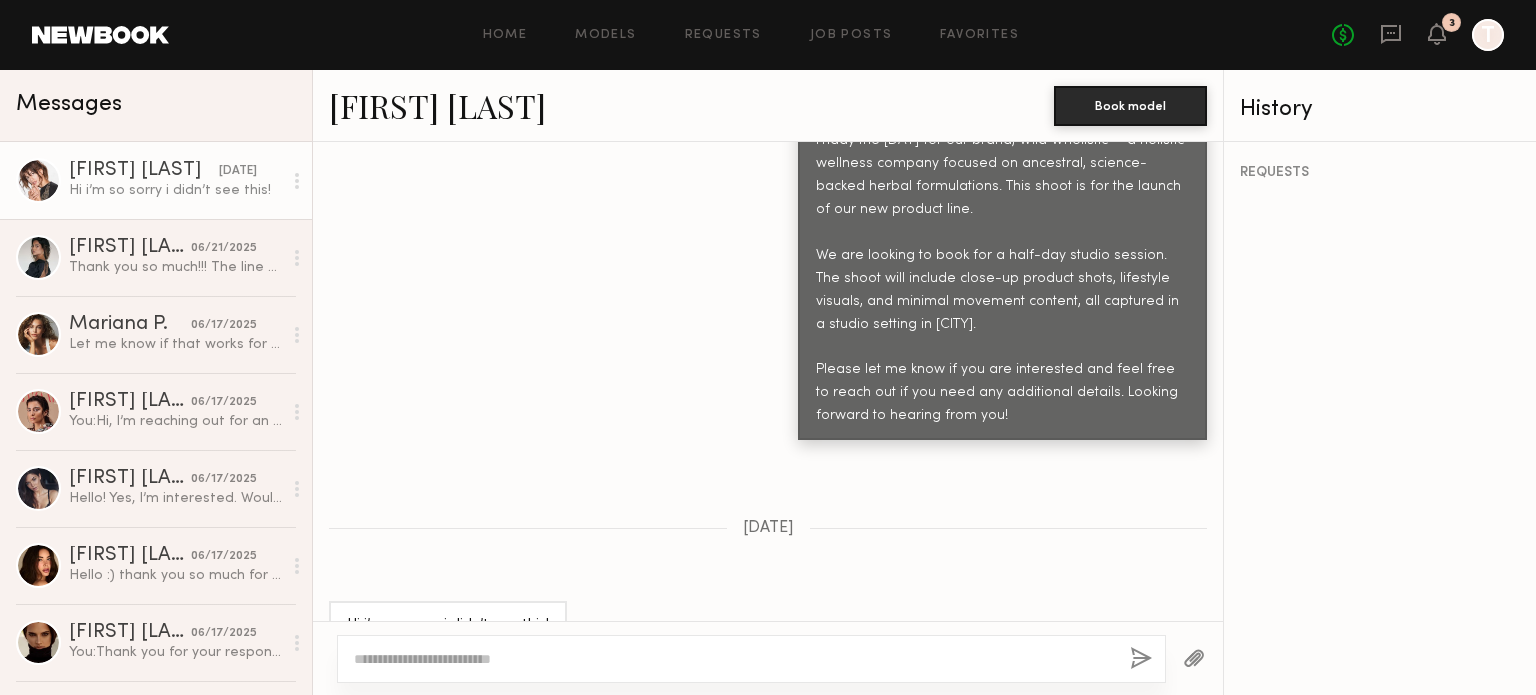 click 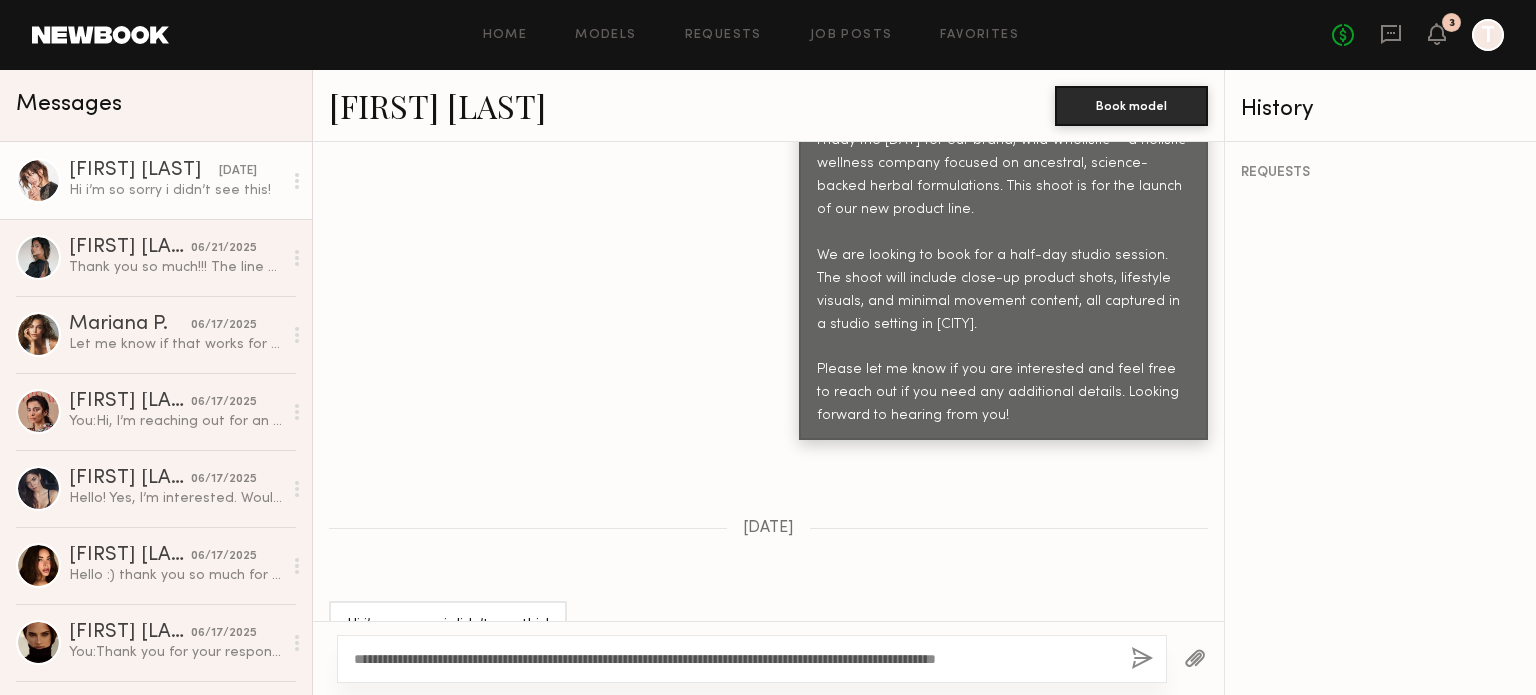 click on "Hi, I’m reaching out for an upcoming studio shoot this Friday the 20th for our brand, Wild Wholistic — a holistic wellness company focused on ancestral, science-backed herbal formulations. This shoot is for the launch of our new product line.
We are looking to book for a half-day studio session. The shoot will include close-up product shots, lifestyle visuals, and minimal movement content, all captured in a studio setting in LA.
Please let me know if you are interested and feel free to reach out if you need any additional details. Looking forward to hearing from you!" 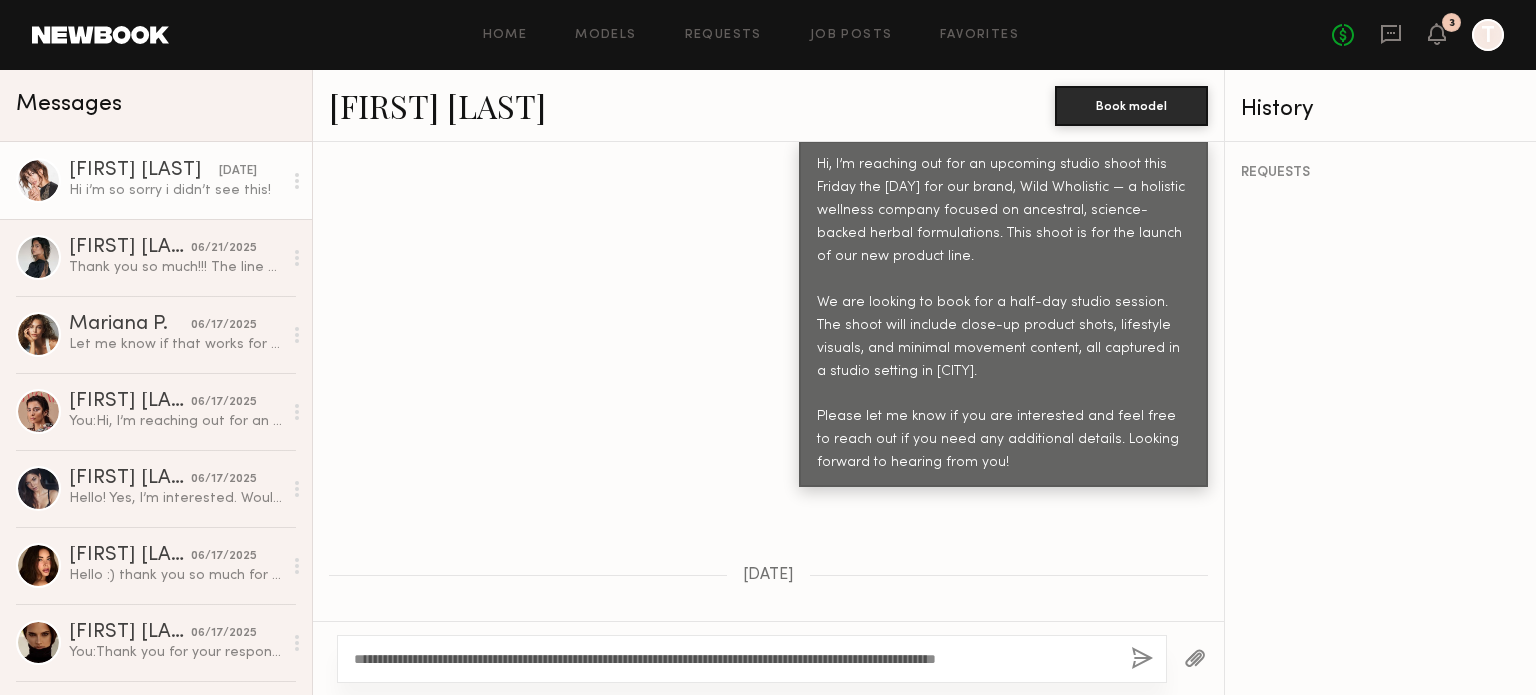 scroll, scrollTop: 865, scrollLeft: 0, axis: vertical 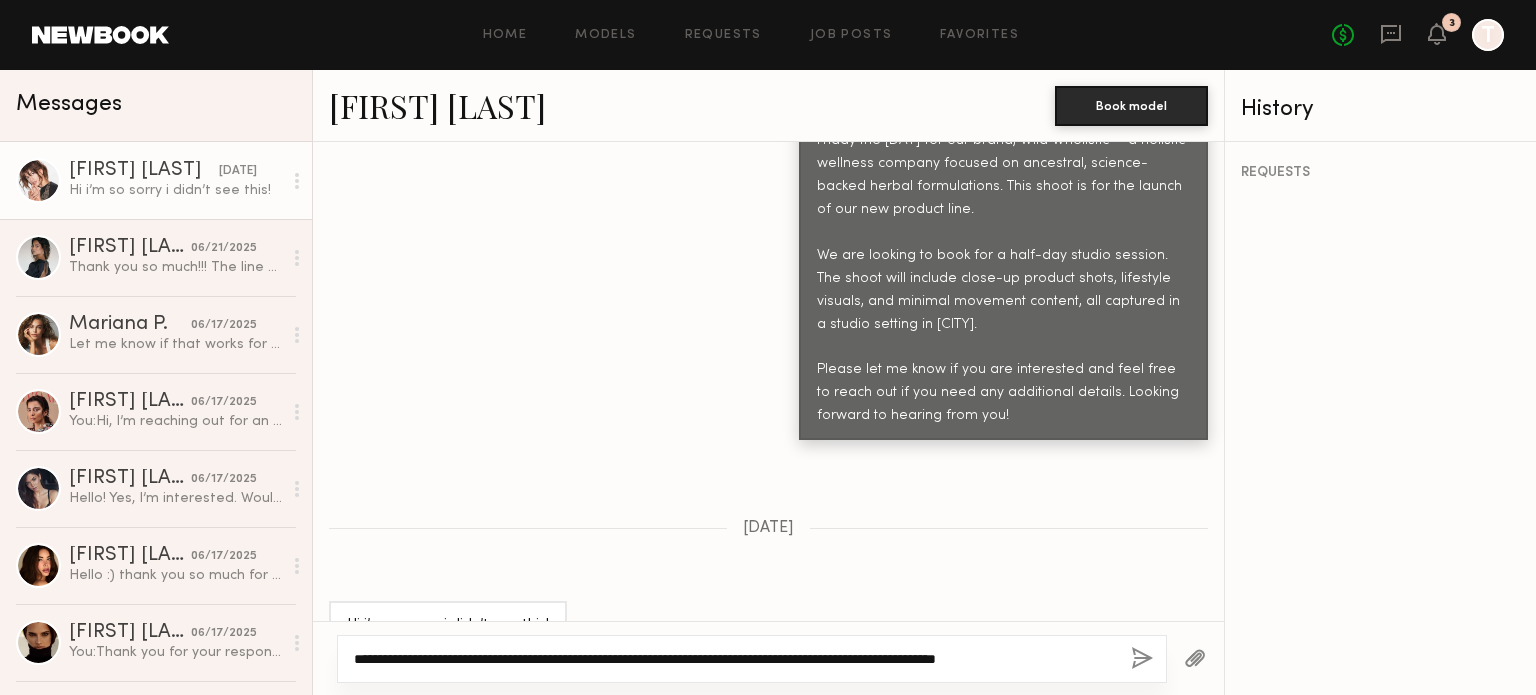click on "**********" 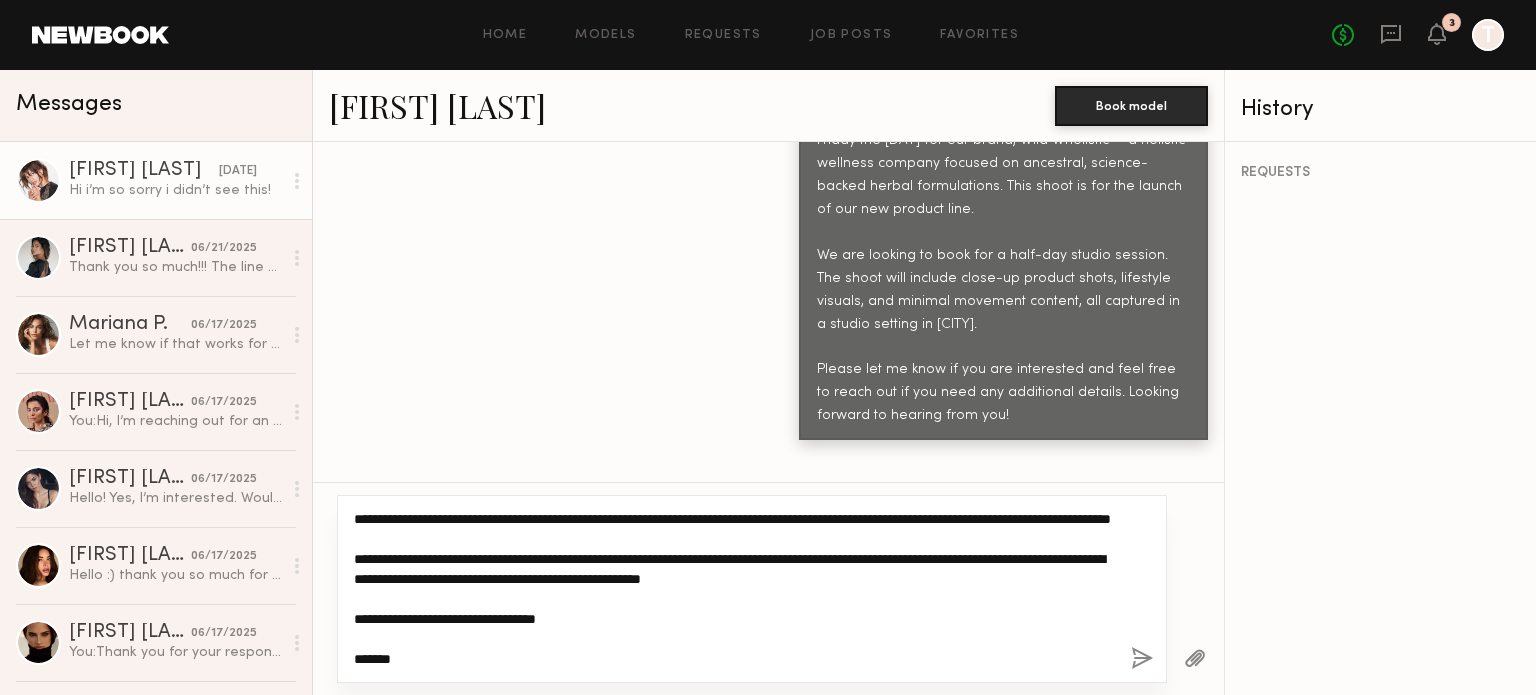scroll, scrollTop: 58, scrollLeft: 0, axis: vertical 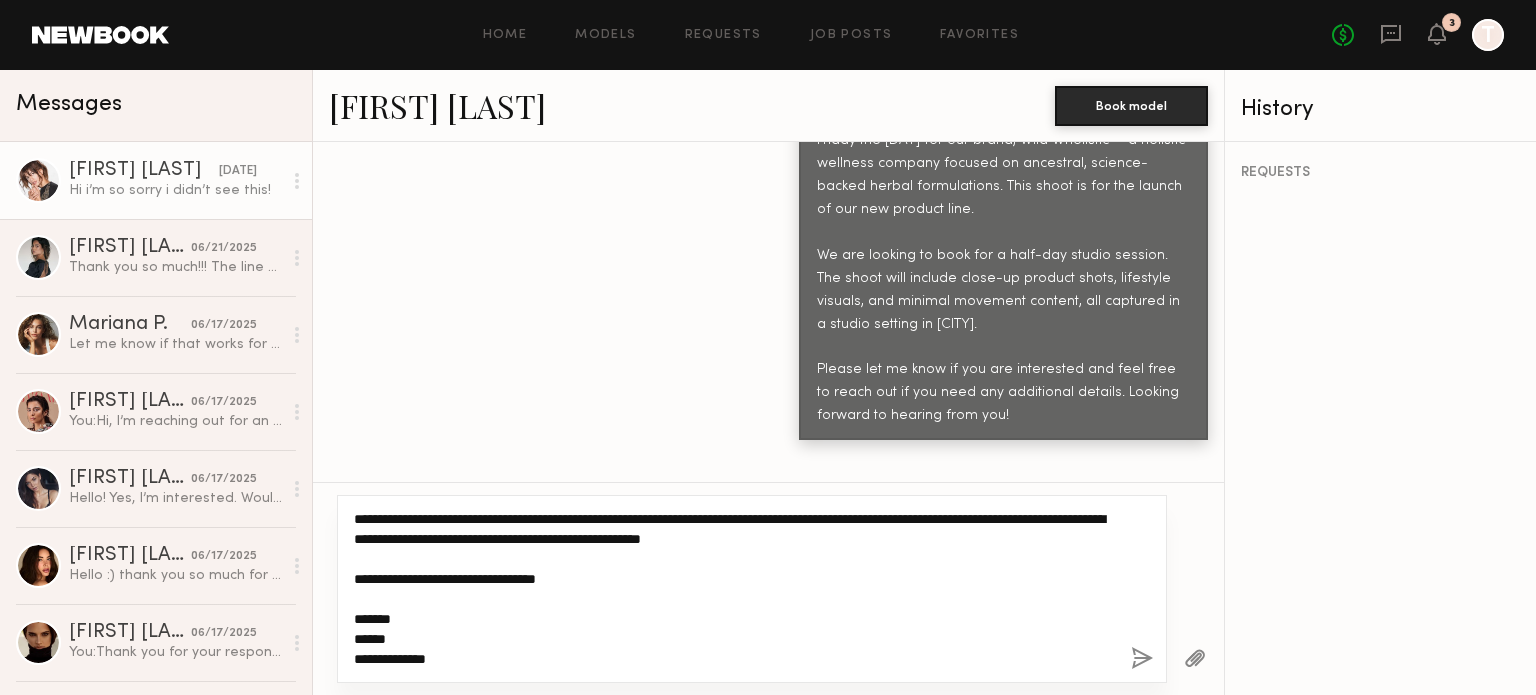 drag, startPoint x: 423, startPoint y: 640, endPoint x: 325, endPoint y: 642, distance: 98.02041 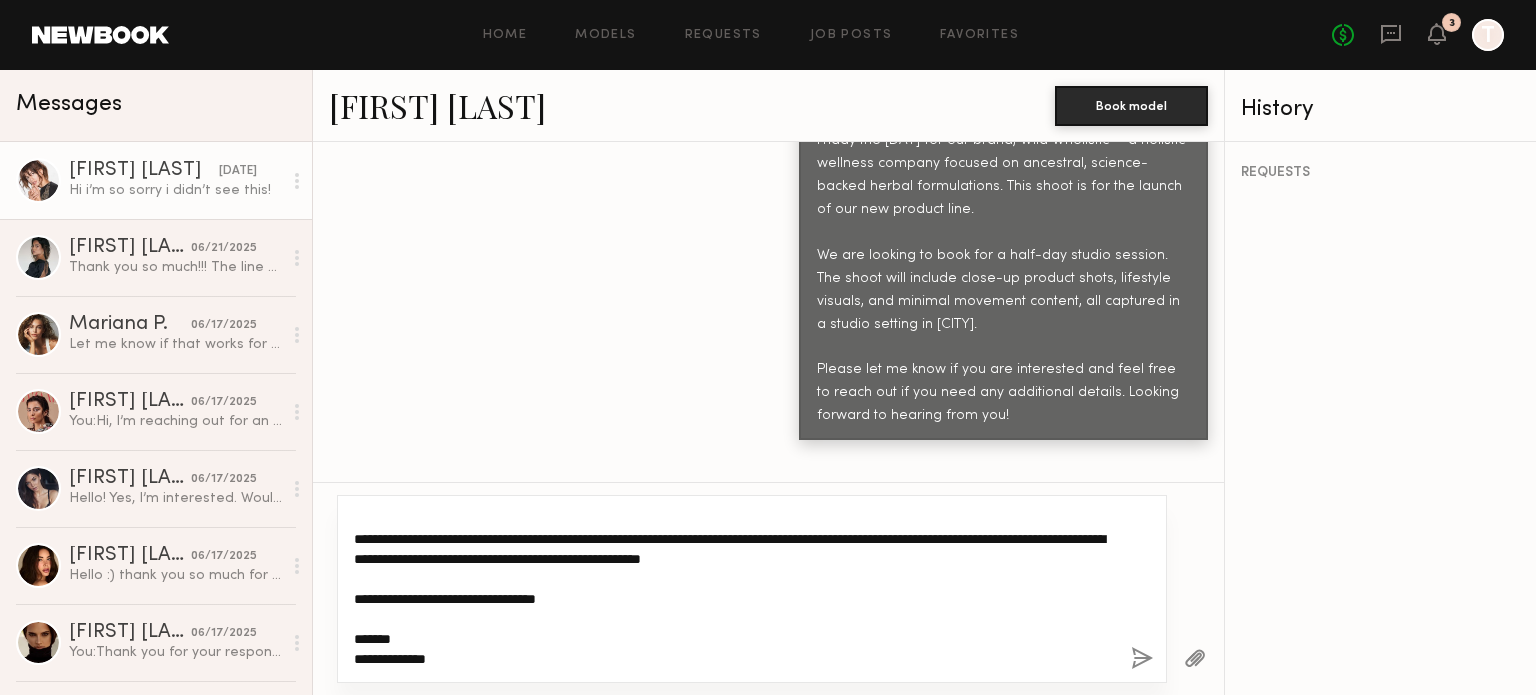 scroll, scrollTop: 40, scrollLeft: 0, axis: vertical 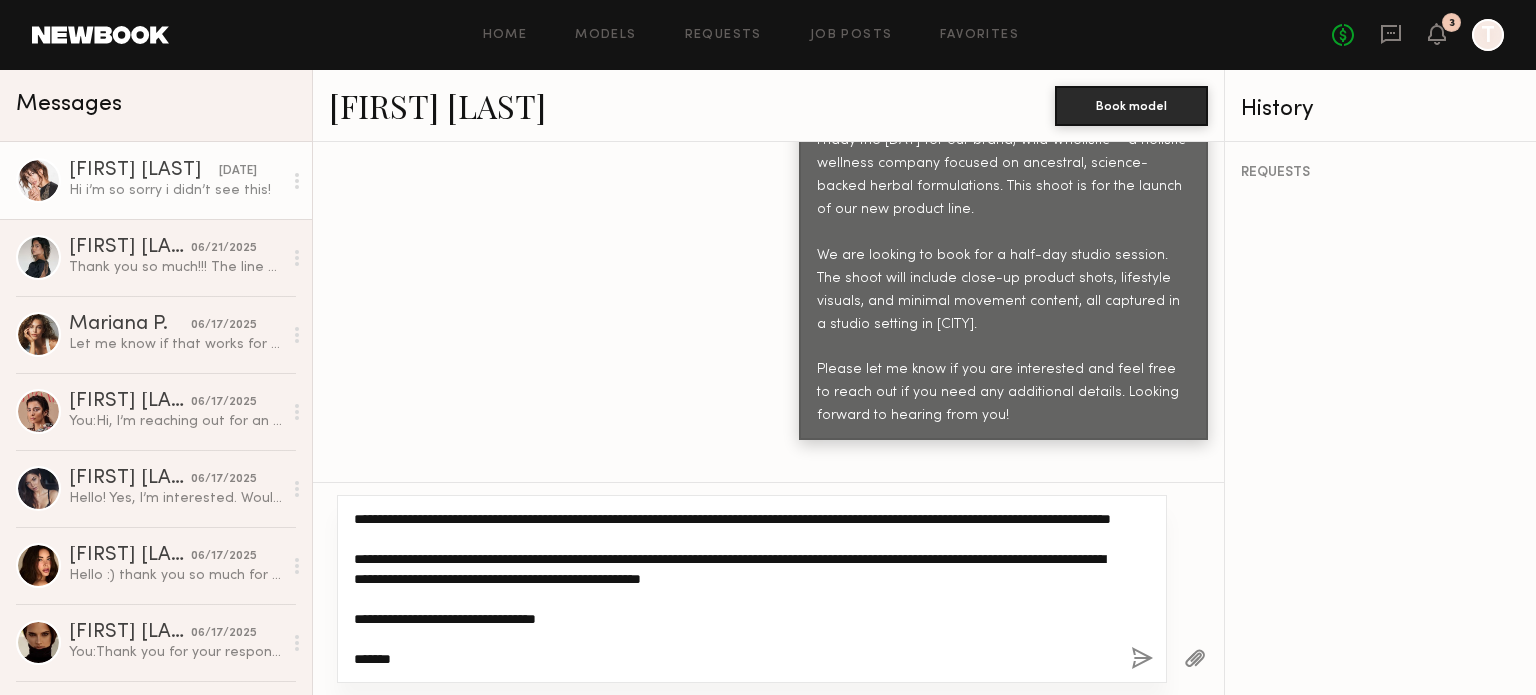drag, startPoint x: 473, startPoint y: 663, endPoint x: 348, endPoint y: 492, distance: 211.81596 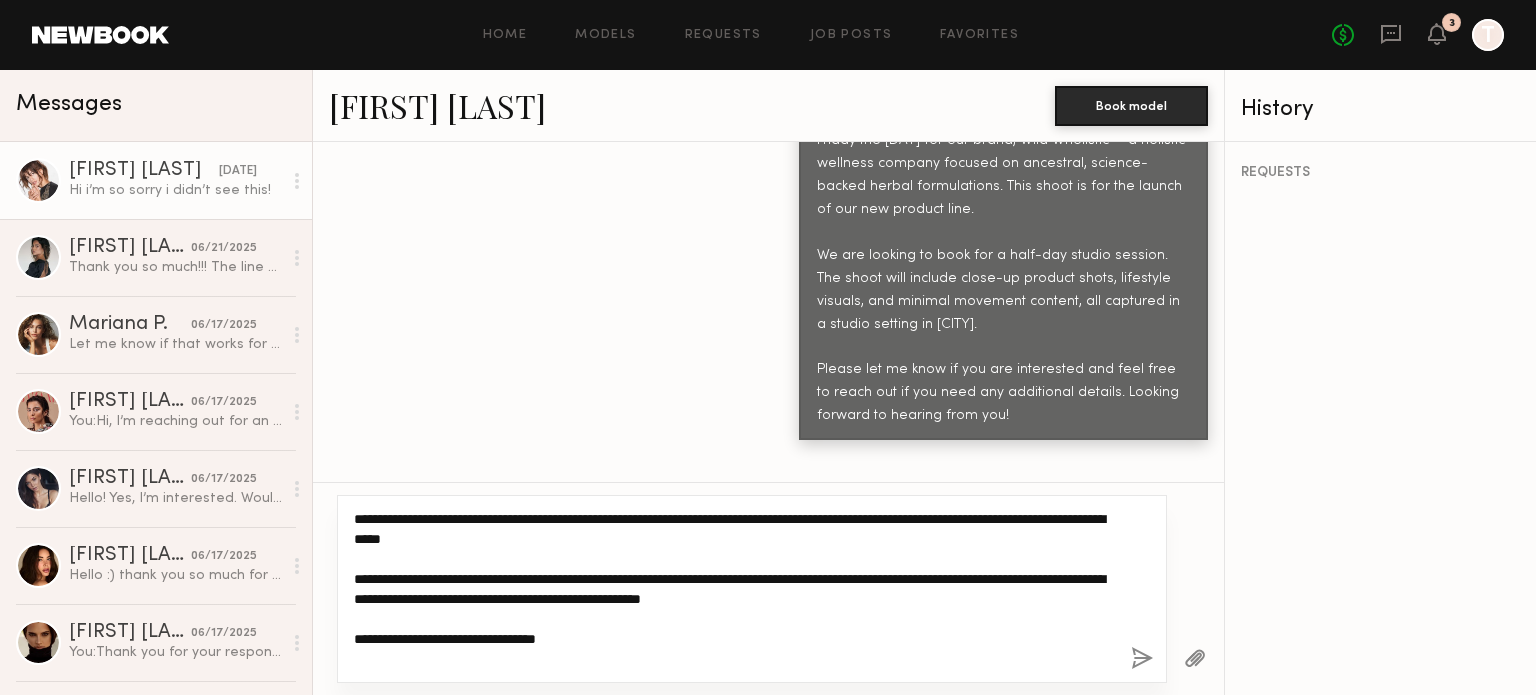 scroll, scrollTop: 40, scrollLeft: 0, axis: vertical 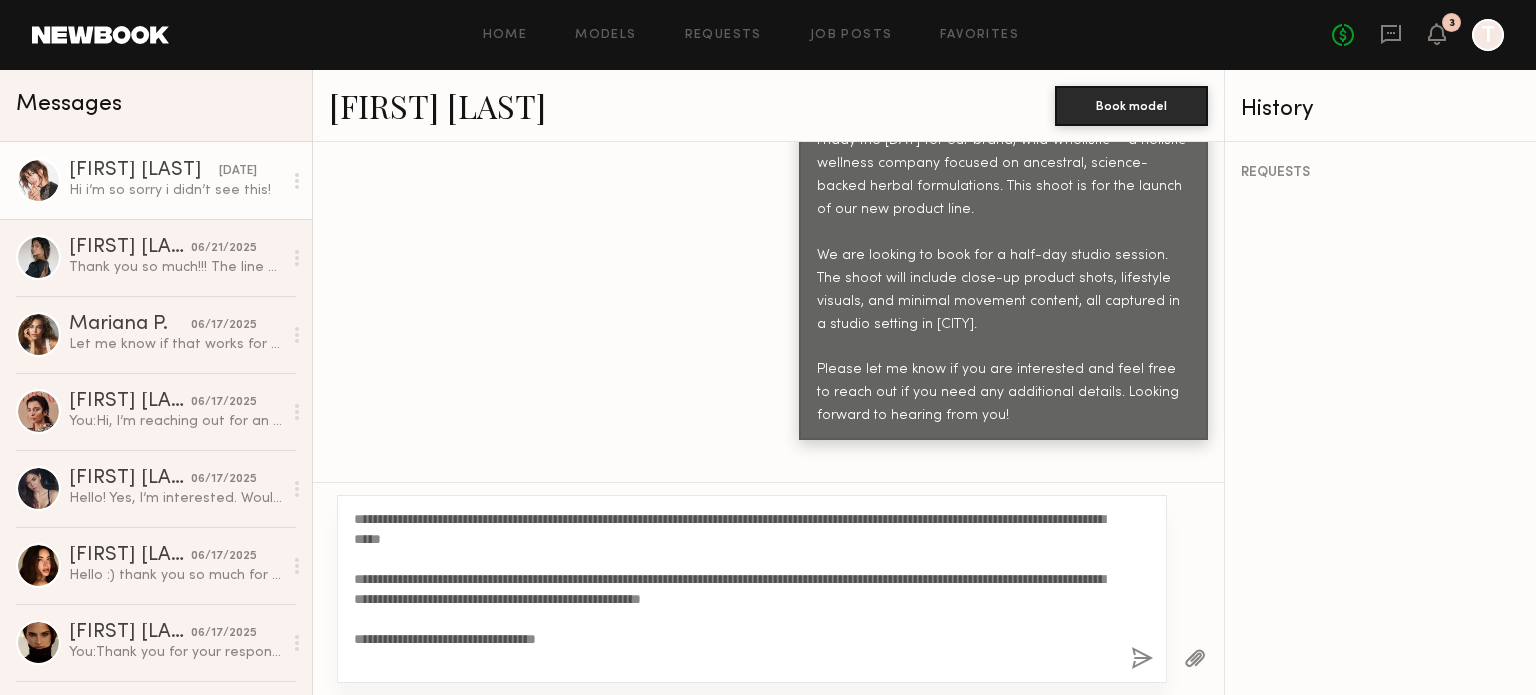 click 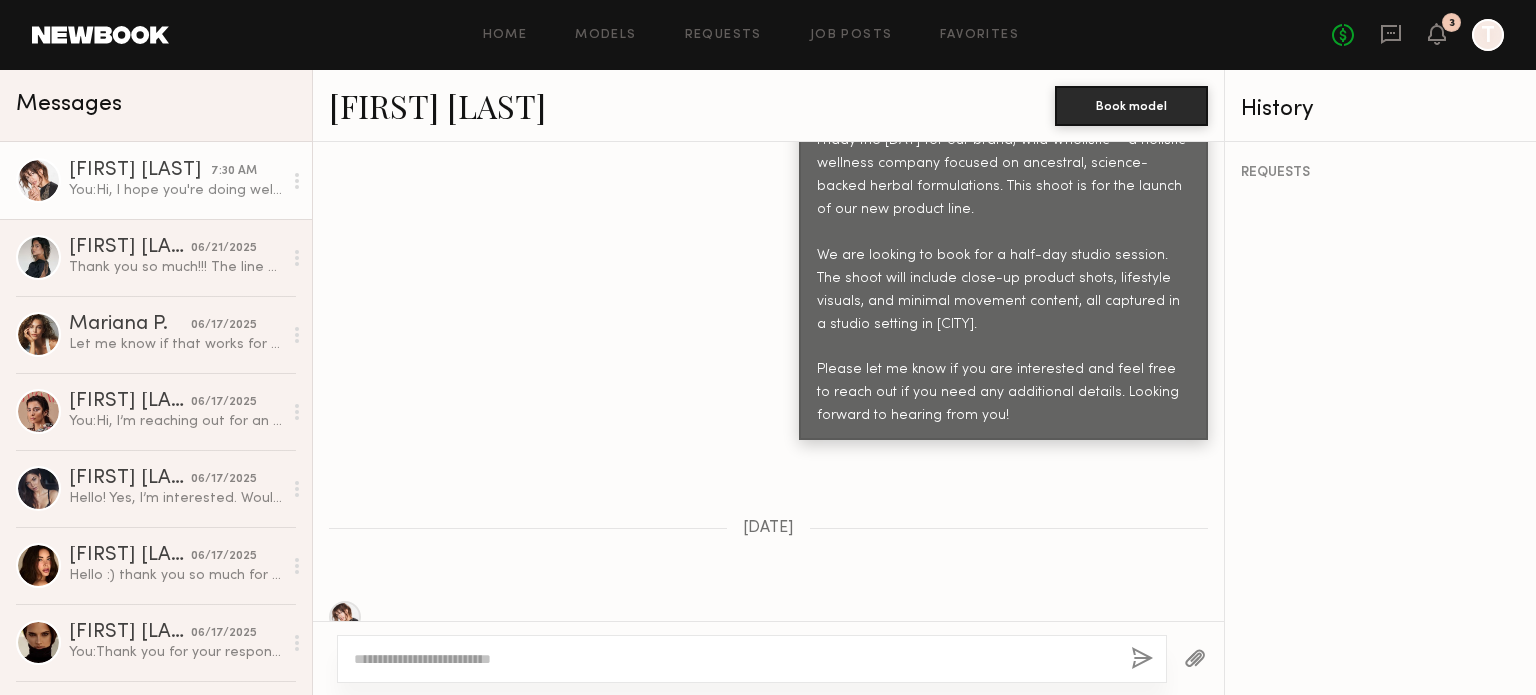 scroll, scrollTop: 1546, scrollLeft: 0, axis: vertical 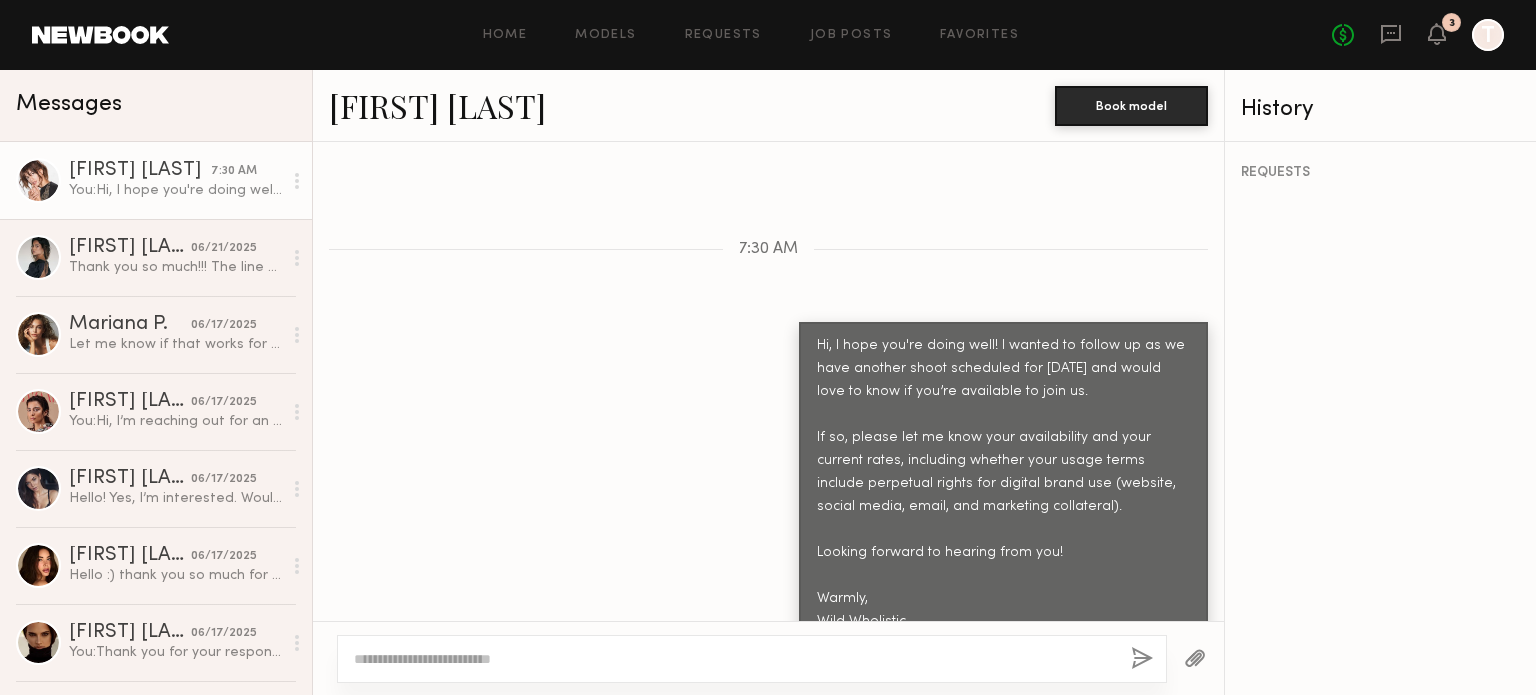 drag, startPoint x: 901, startPoint y: 587, endPoint x: 785, endPoint y: 304, distance: 305.85126 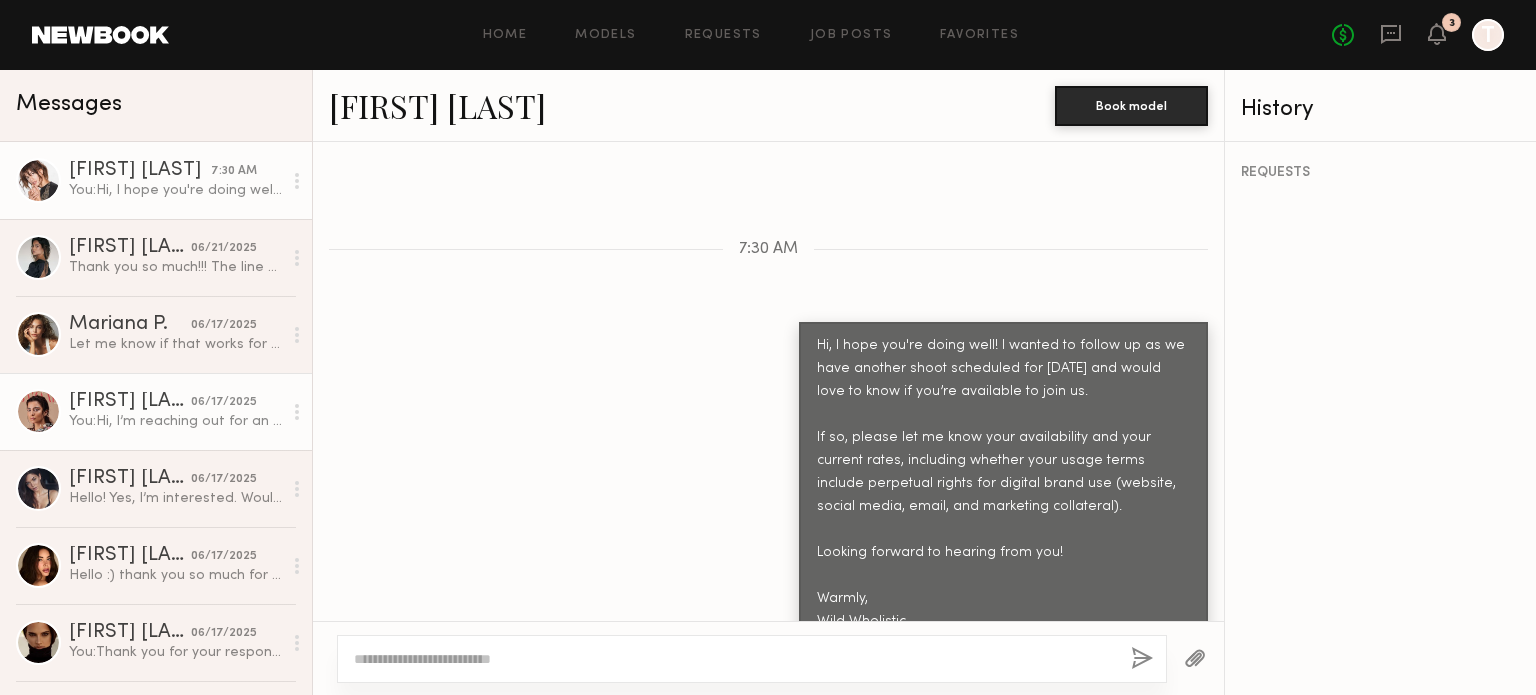 click on "You:  Hi, I’m reaching out for an upcoming studio shoot this Friday the 20th for our brand, Wild Wholistic — a holistic wellness company focused on ancestral, science-backed herbal formulations. This shoot is for the launch of our new product line.
We are looking to book for a half-day studio session. The shoot will include close-up product shots, lifestyle visuals, and minimal movement content, all captured in a studio setting in LA.
Please let me know if you are interested and feel free to reach out if you need any additional details. Looking forward to hearing from you!" 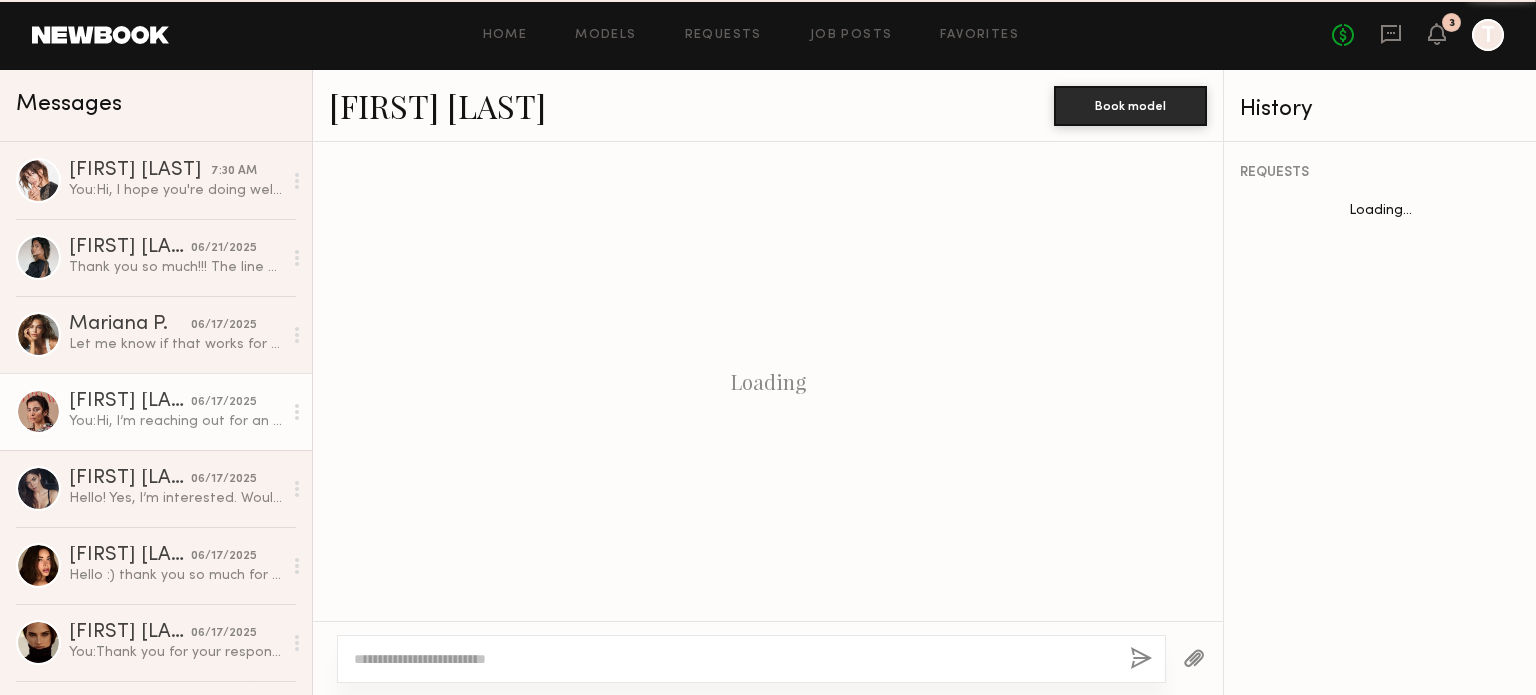 scroll, scrollTop: 1008, scrollLeft: 0, axis: vertical 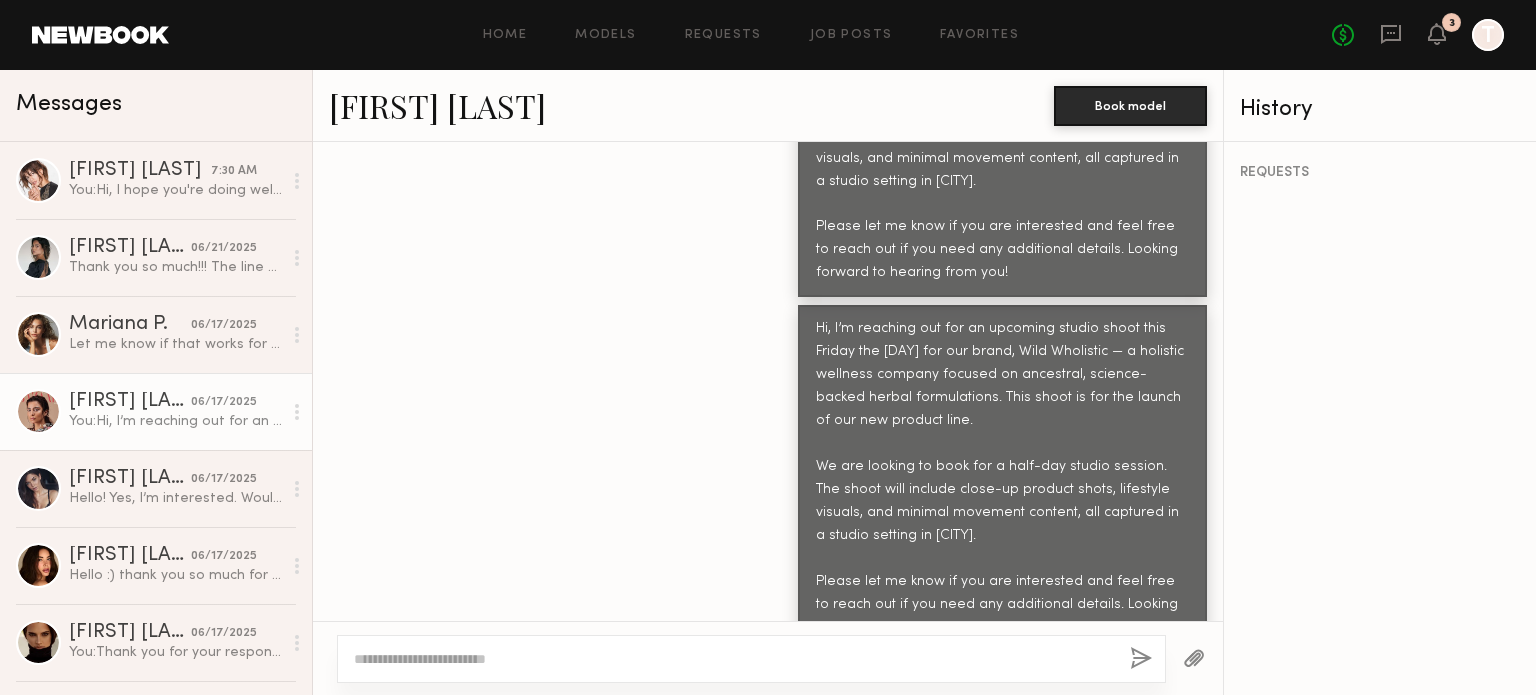 click 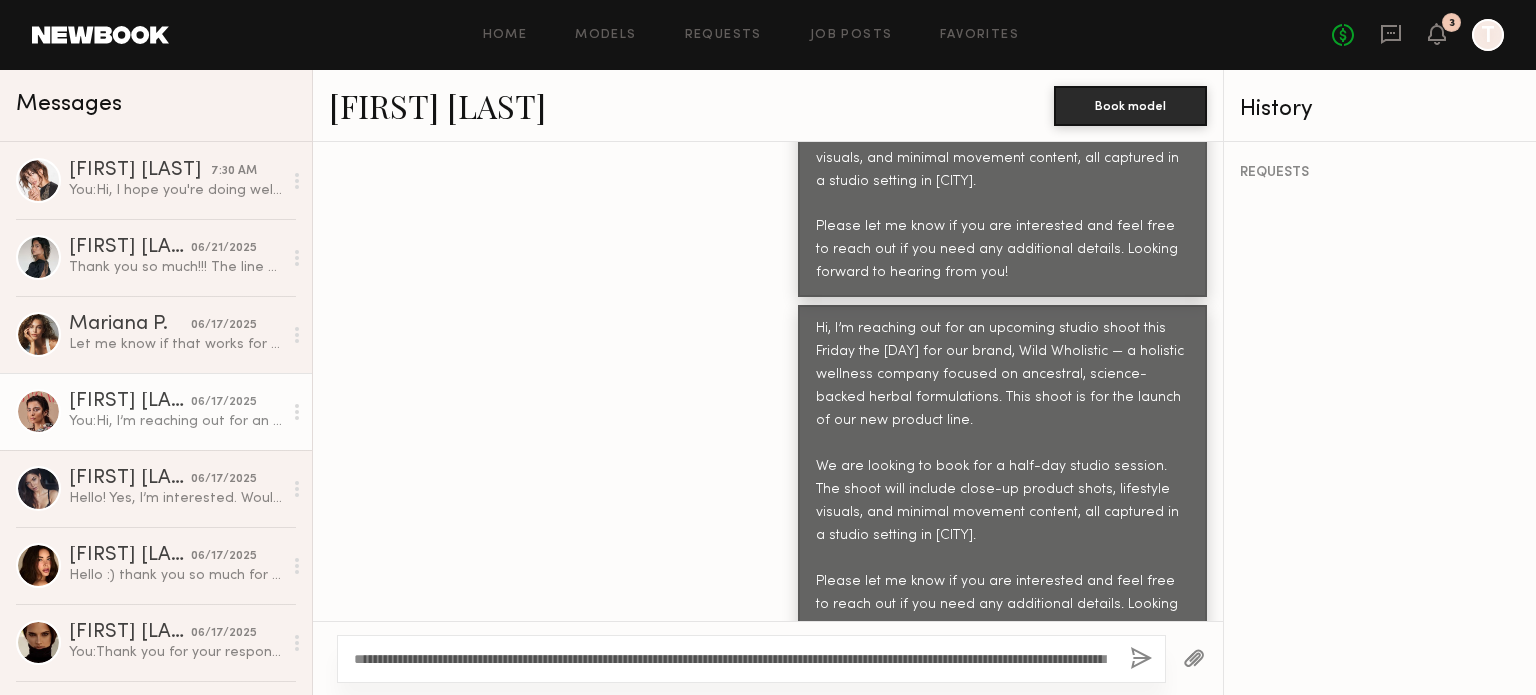 scroll, scrollTop: 38, scrollLeft: 0, axis: vertical 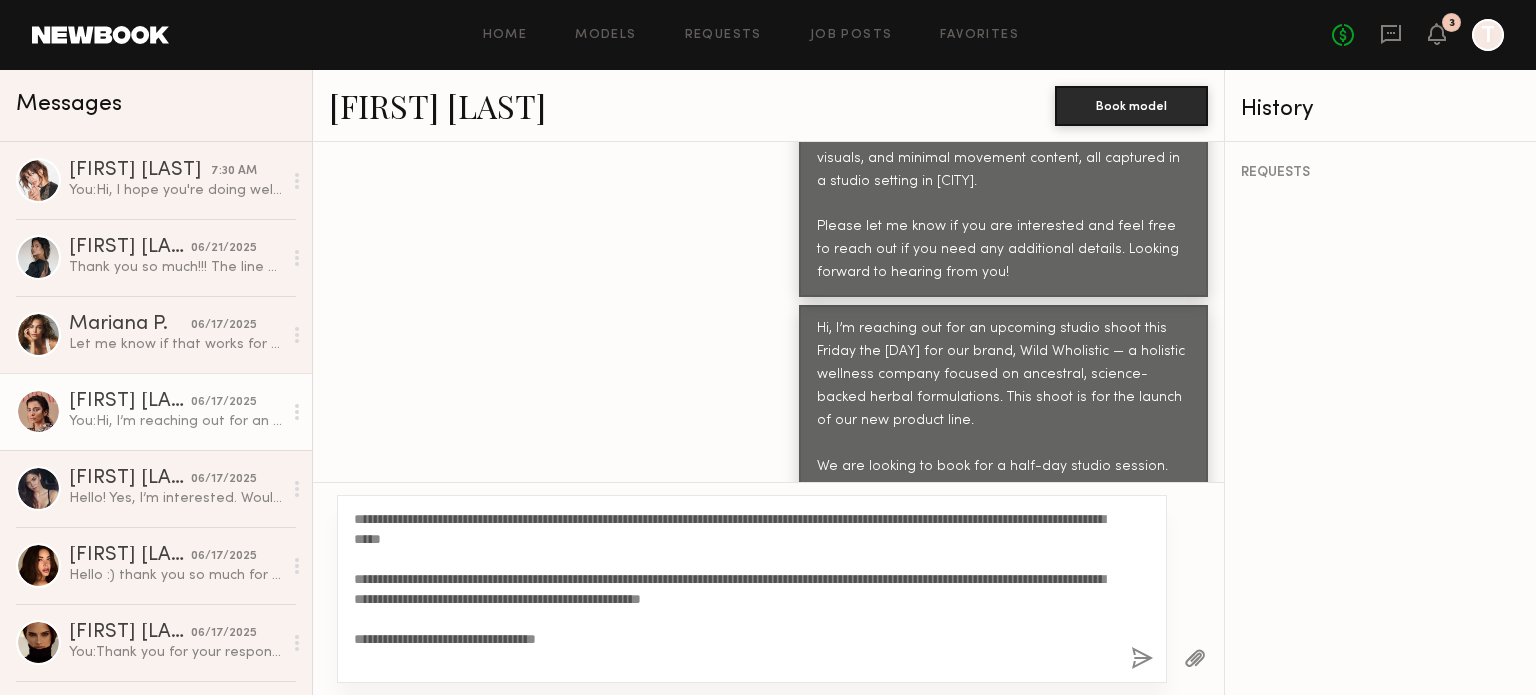 click on "**********" 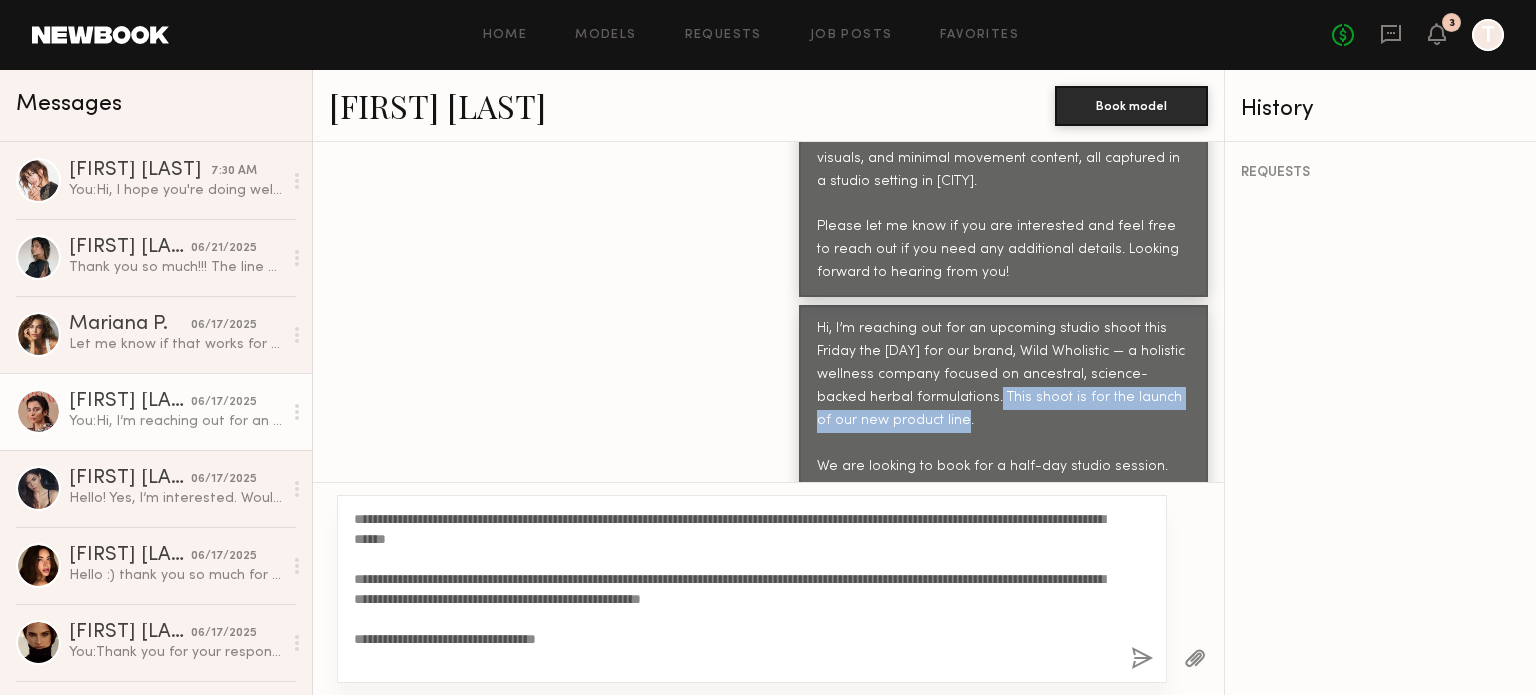 drag, startPoint x: 935, startPoint y: 349, endPoint x: 980, endPoint y: 372, distance: 50.537113 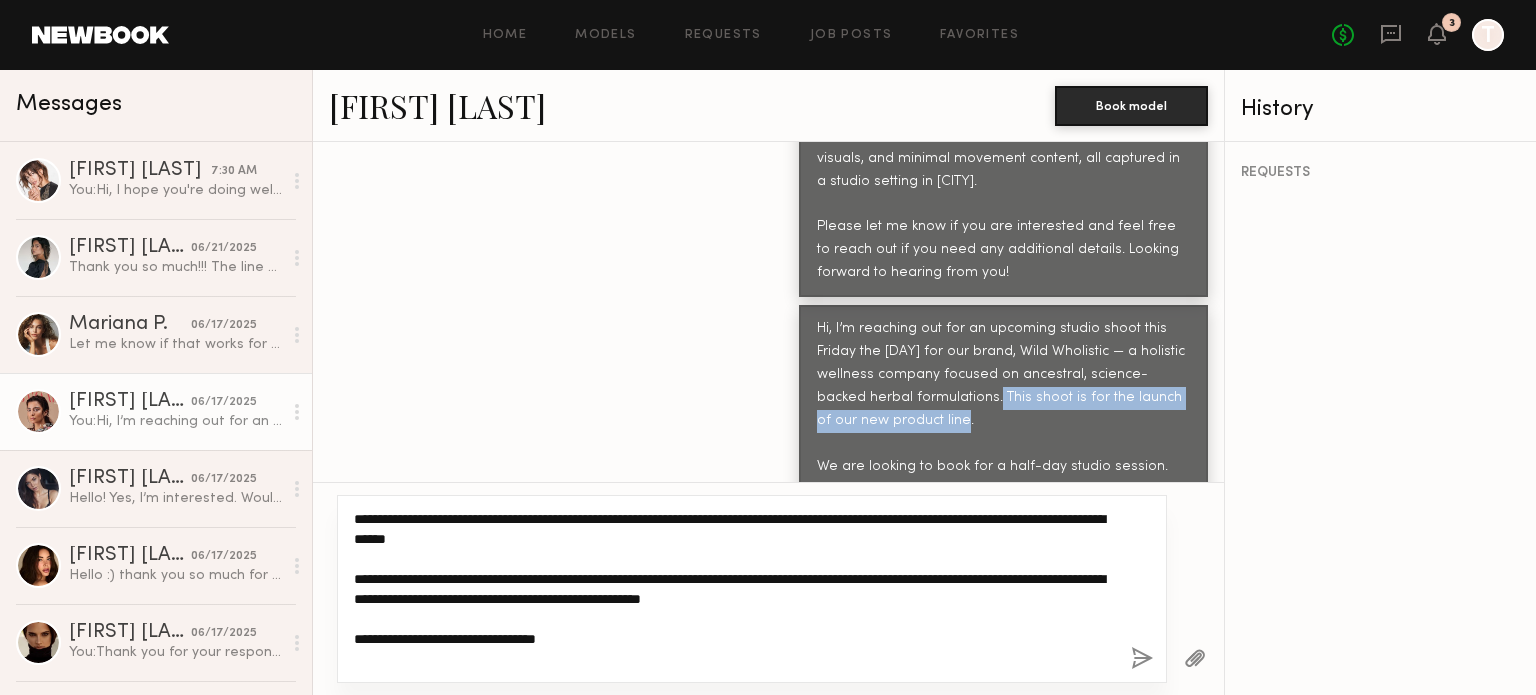 click on "**********" 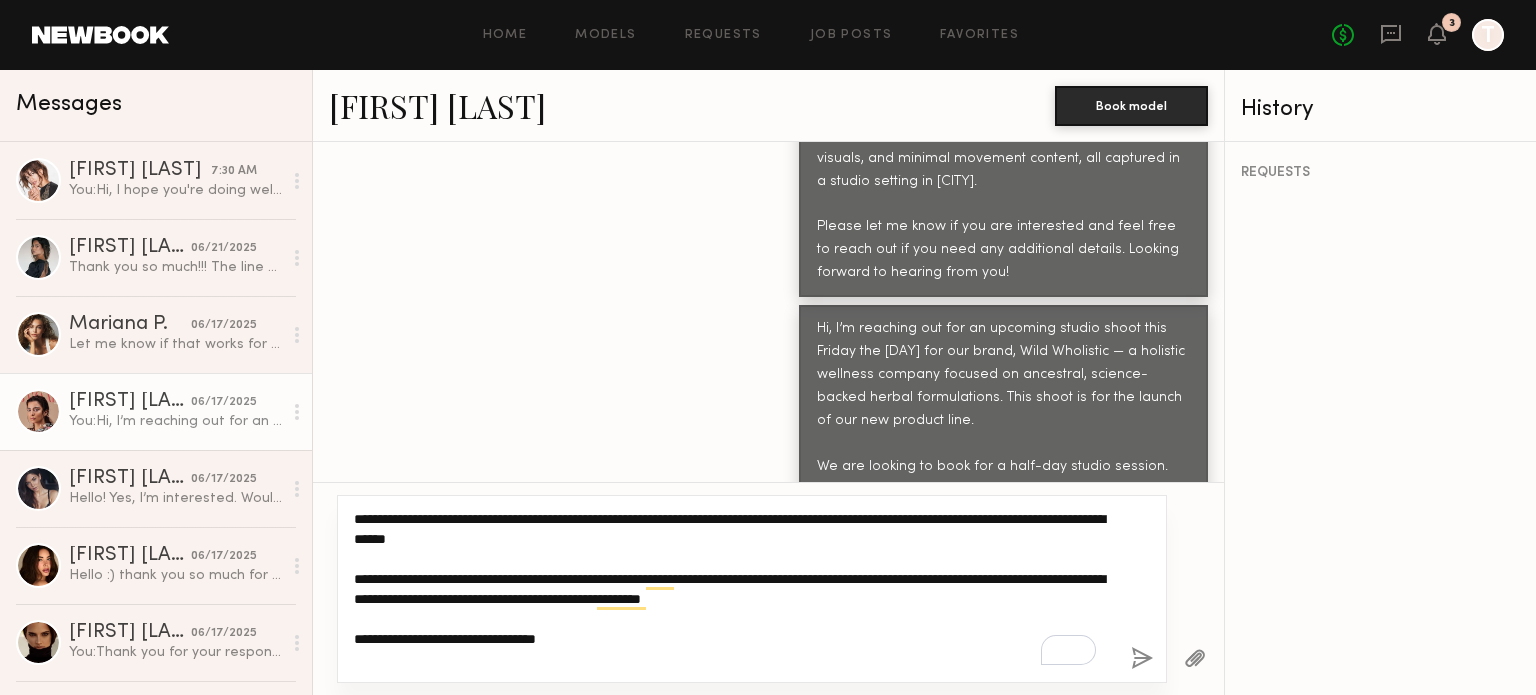 paste on "**********" 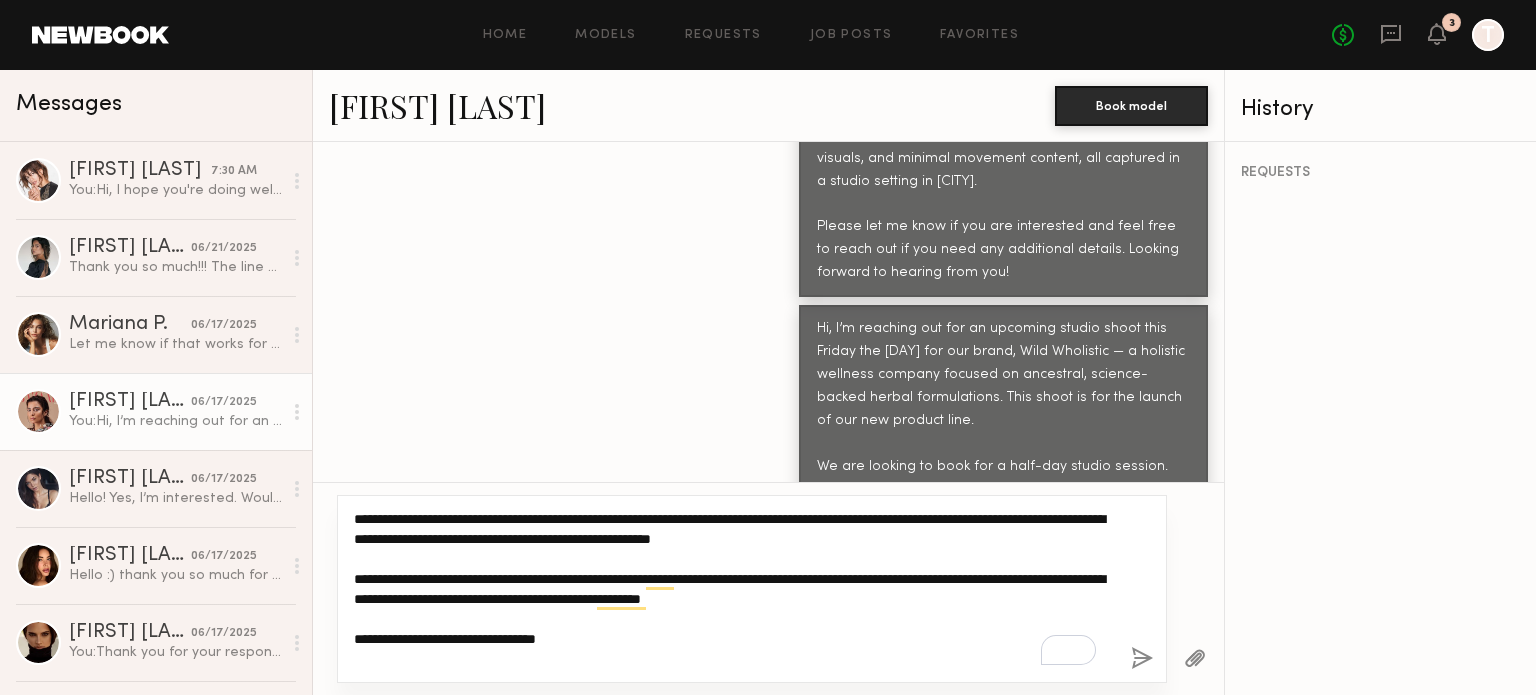click on "**********" 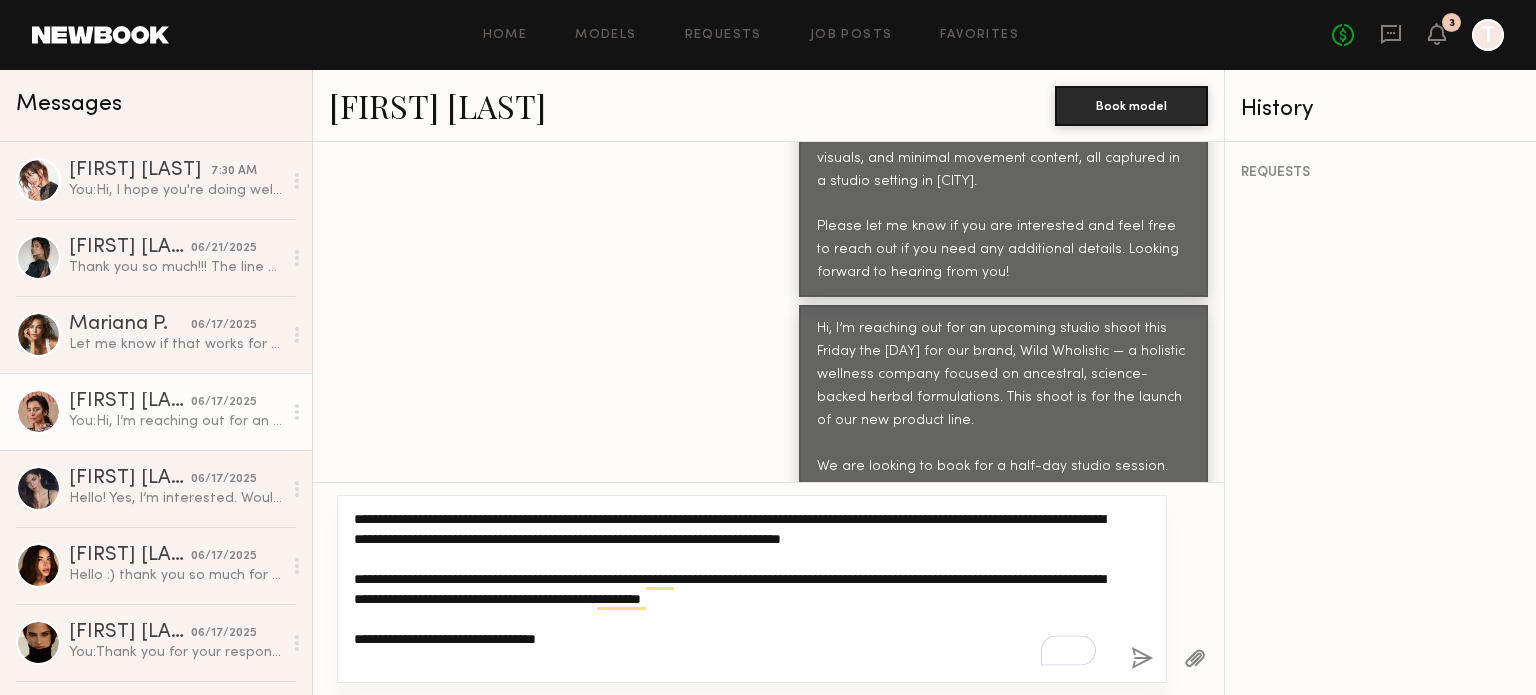scroll, scrollTop: 40, scrollLeft: 0, axis: vertical 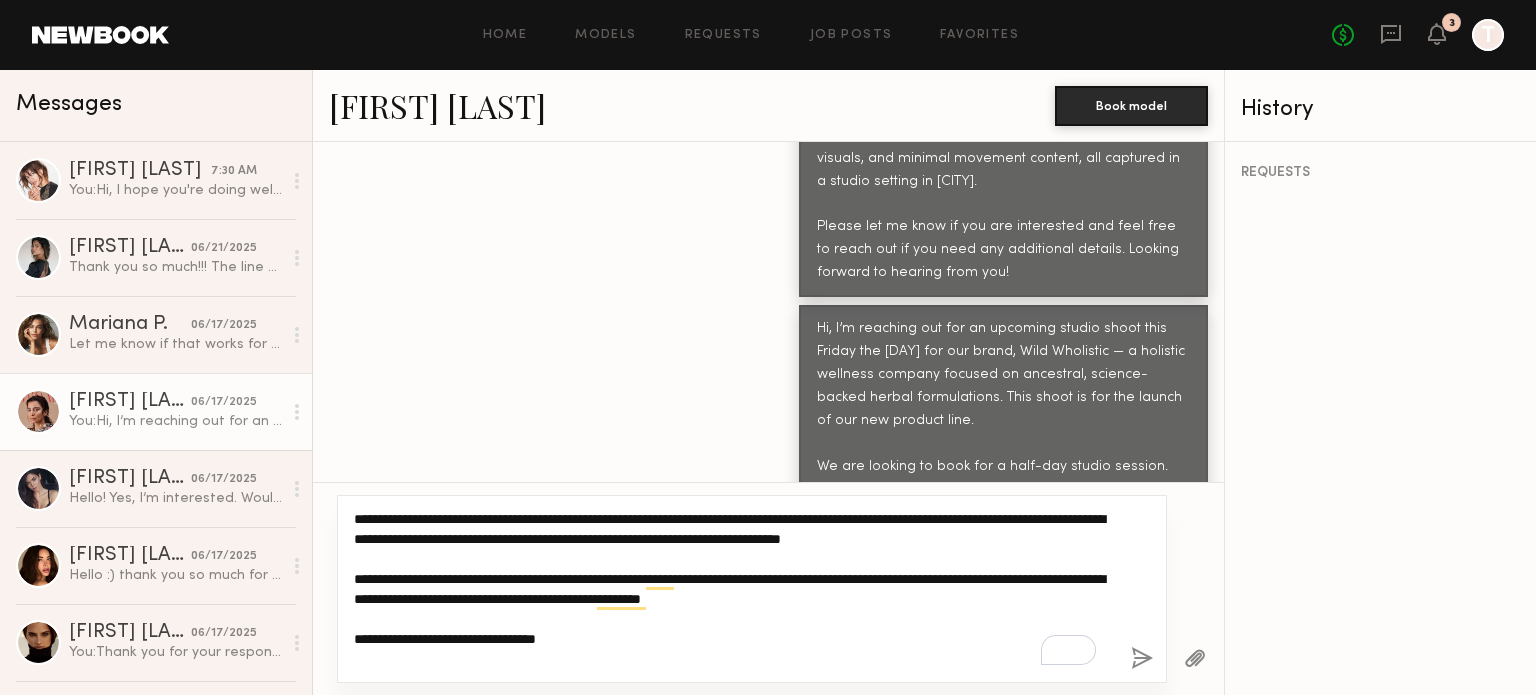 type on "**********" 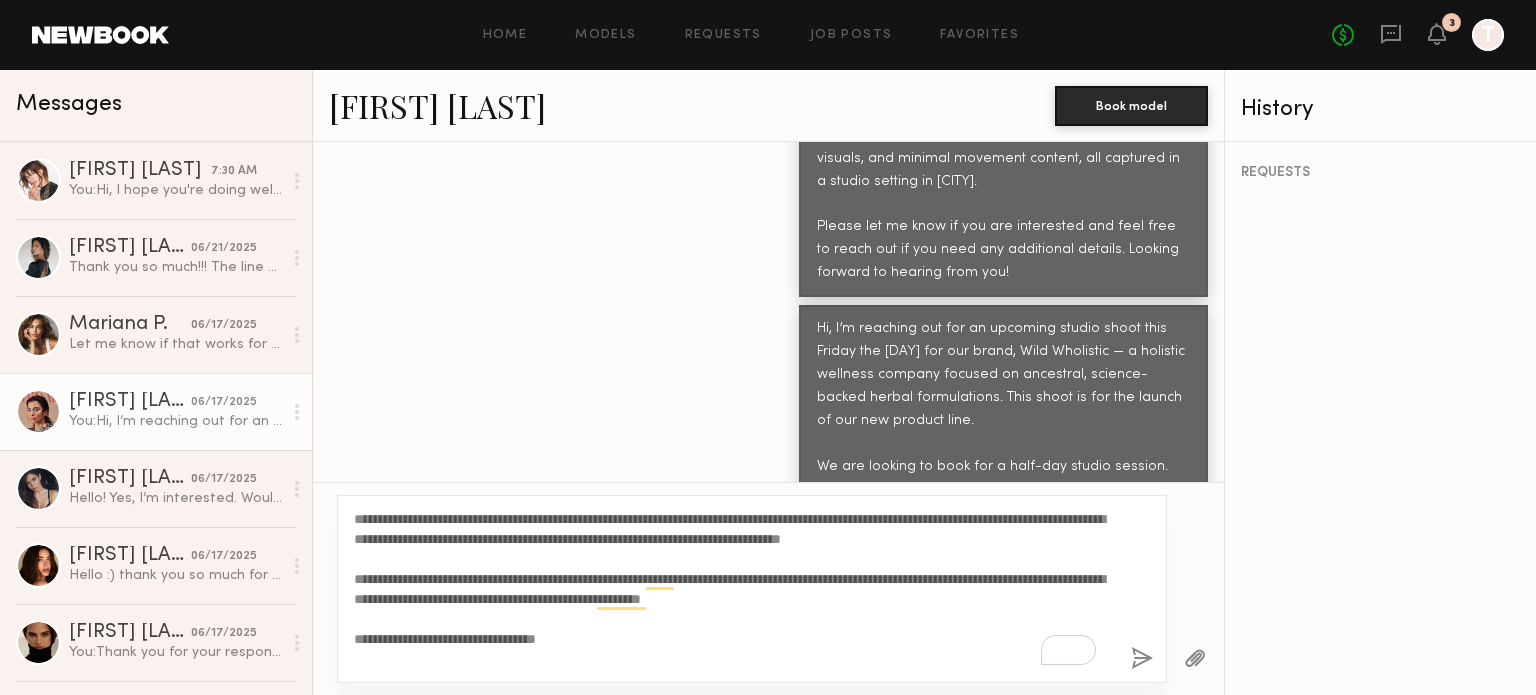 click 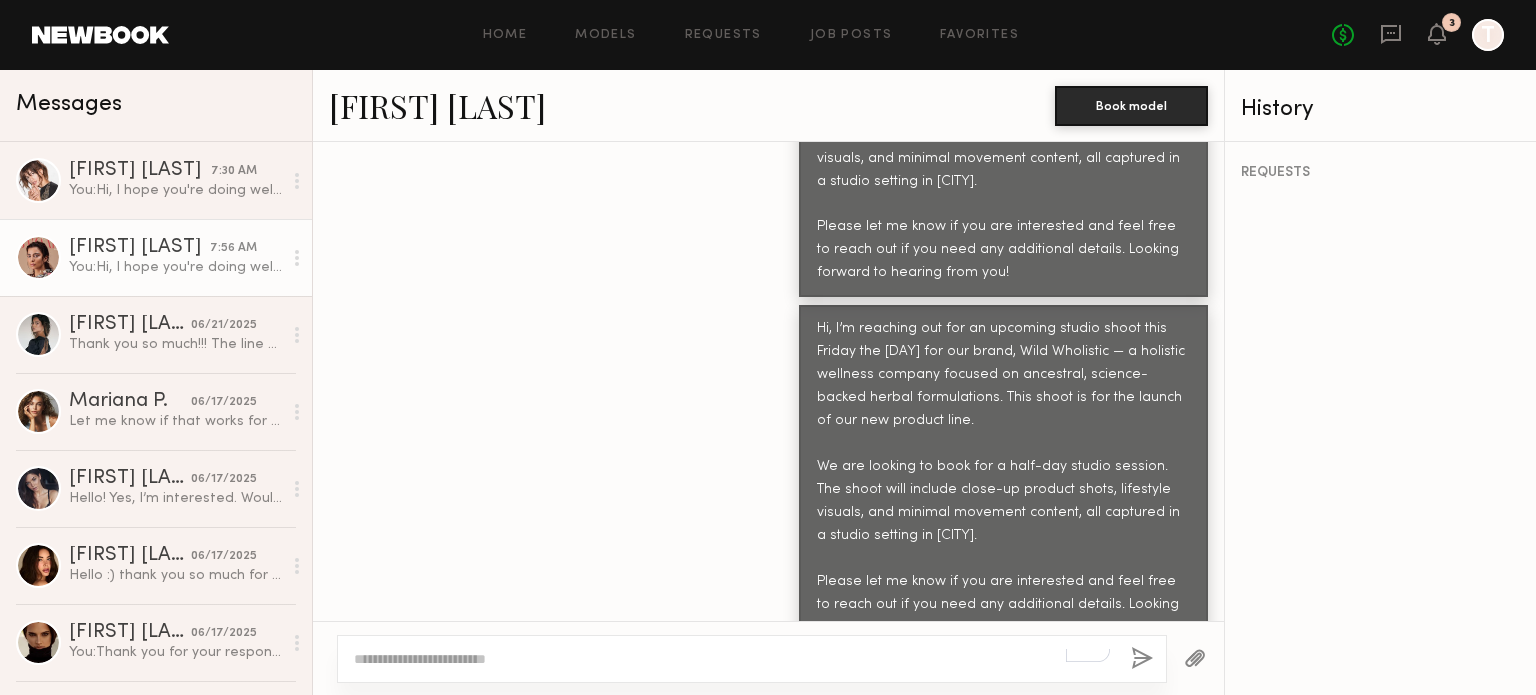 scroll, scrollTop: 1672, scrollLeft: 0, axis: vertical 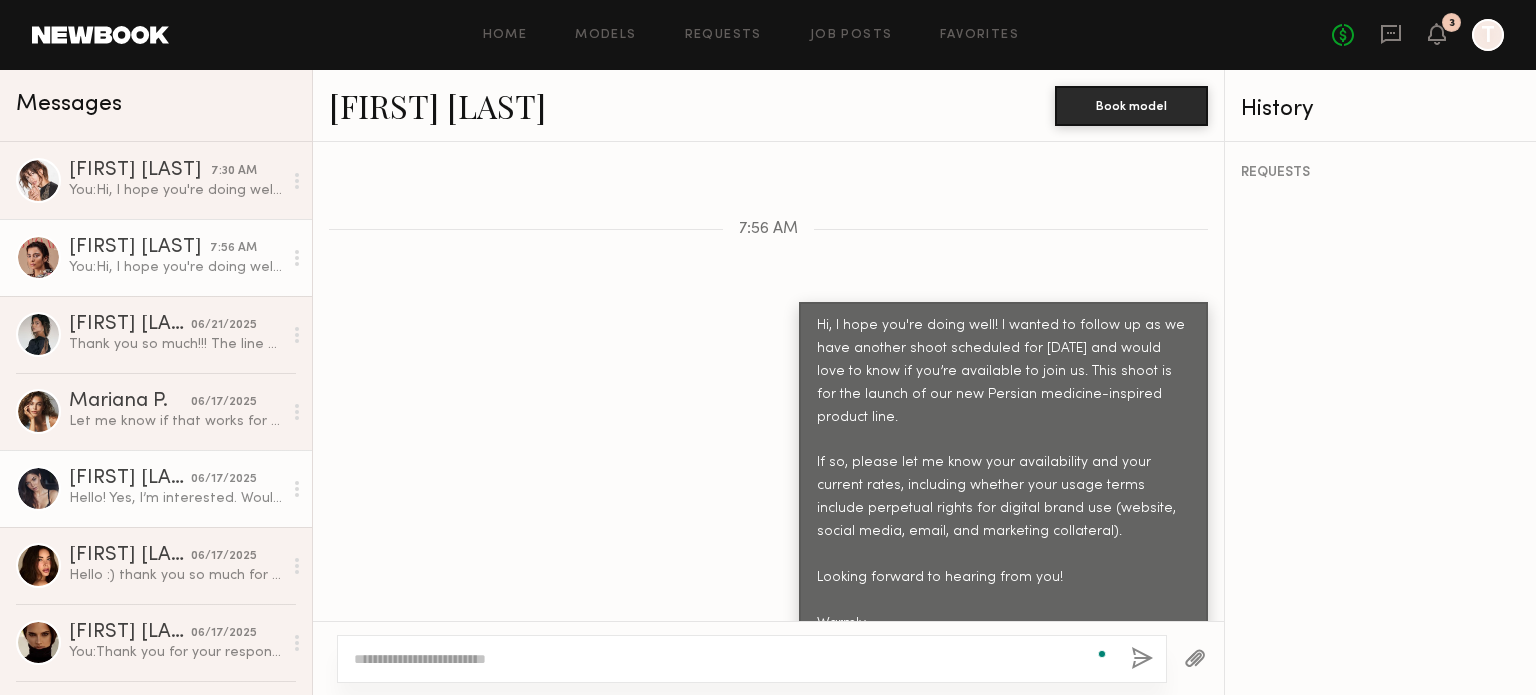 click on "Aarika W." 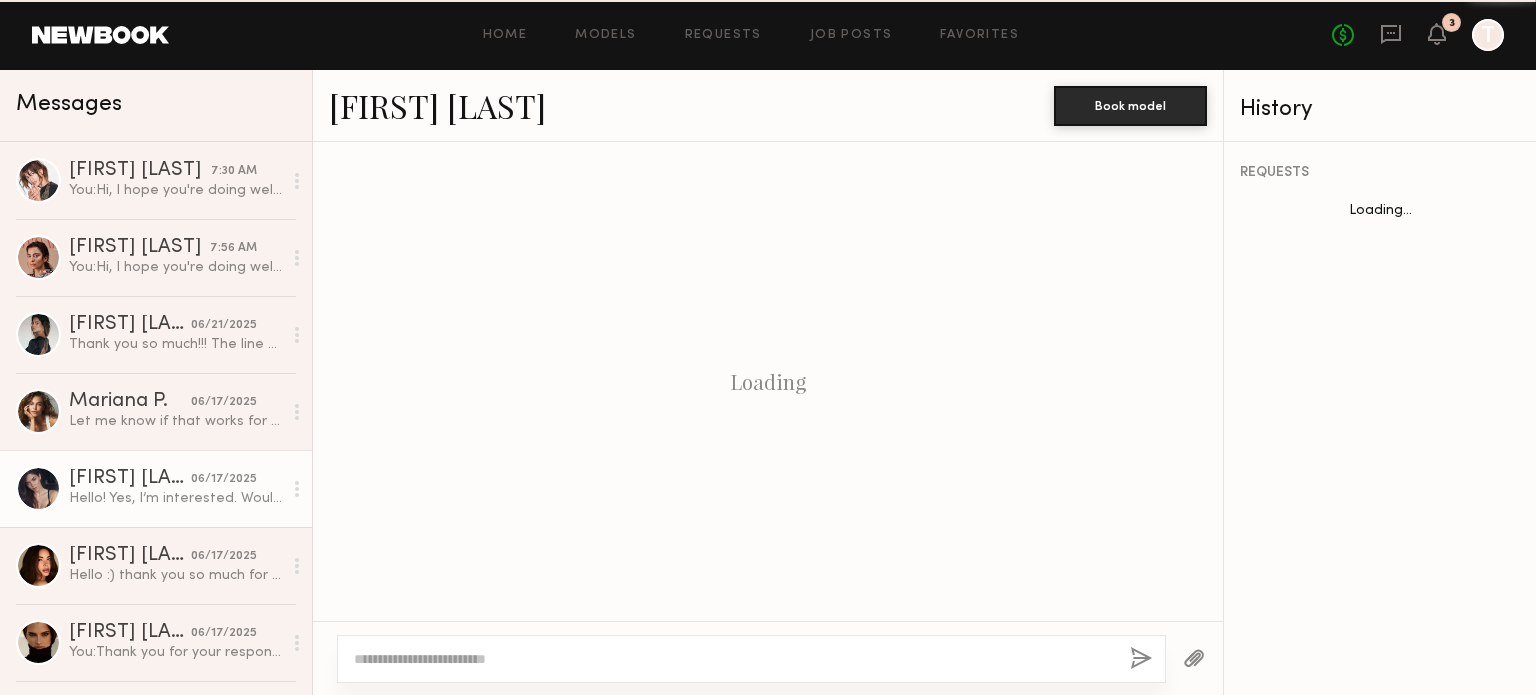 scroll, scrollTop: 733, scrollLeft: 0, axis: vertical 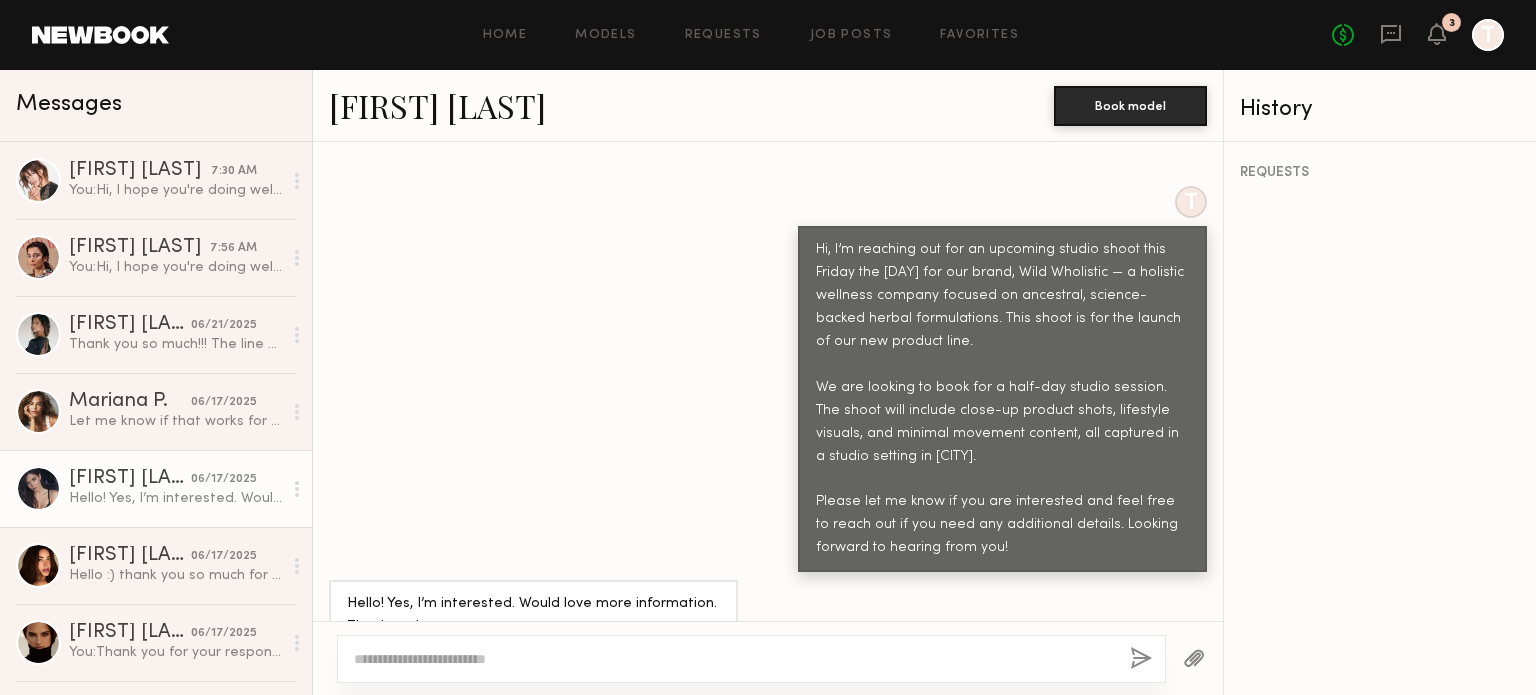 click on "Aarika W." 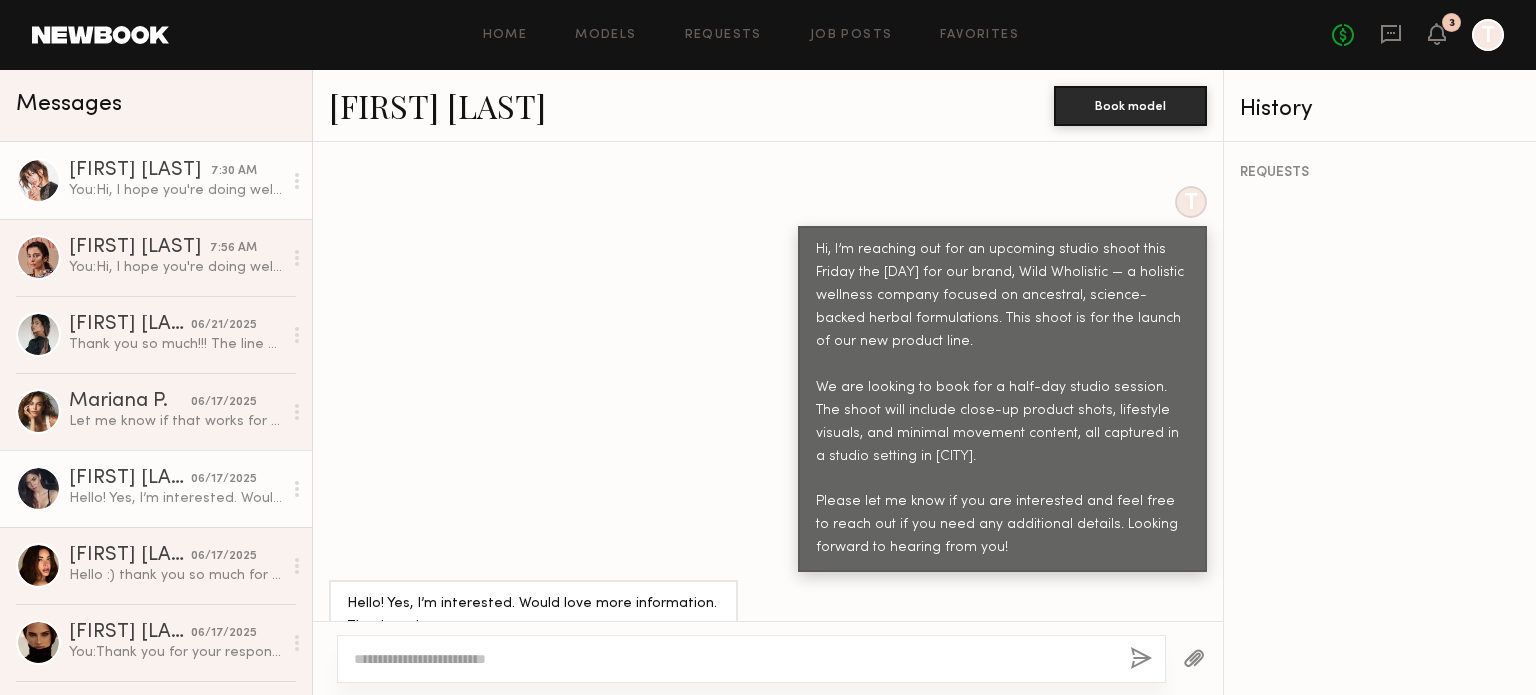 click on "Kristen J. 7:30 AM You:  Hi, I hope you're doing well! I wanted to follow up as we have another shoot scheduled for July 18th and would love to know if you’re available to join us.
If so, please let me know your availability and your current rates, including whether your usage terms include perpetual rights for digital brand use (website, social media, email, and marketing collateral).
Looking forward to hearing from you!
Warmly,
Wild Wholistic" 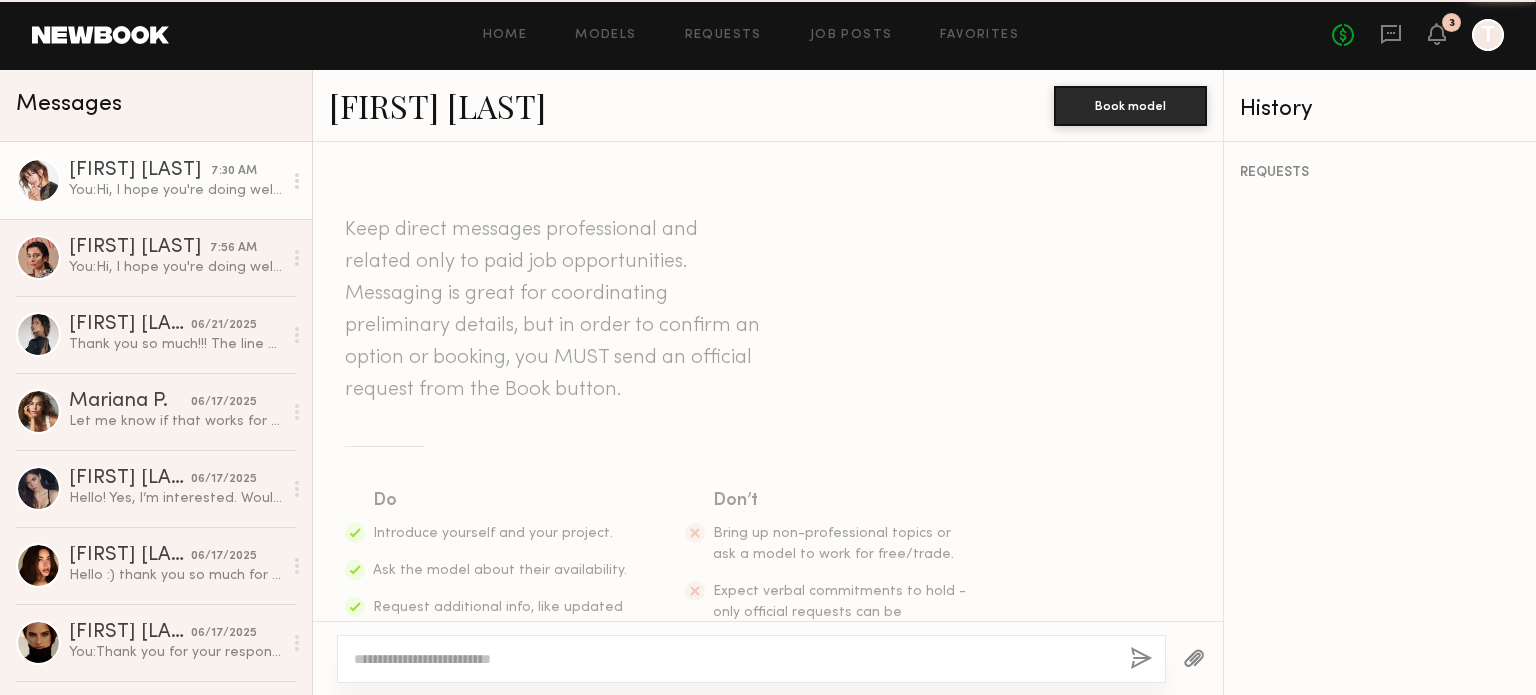scroll, scrollTop: 1391, scrollLeft: 0, axis: vertical 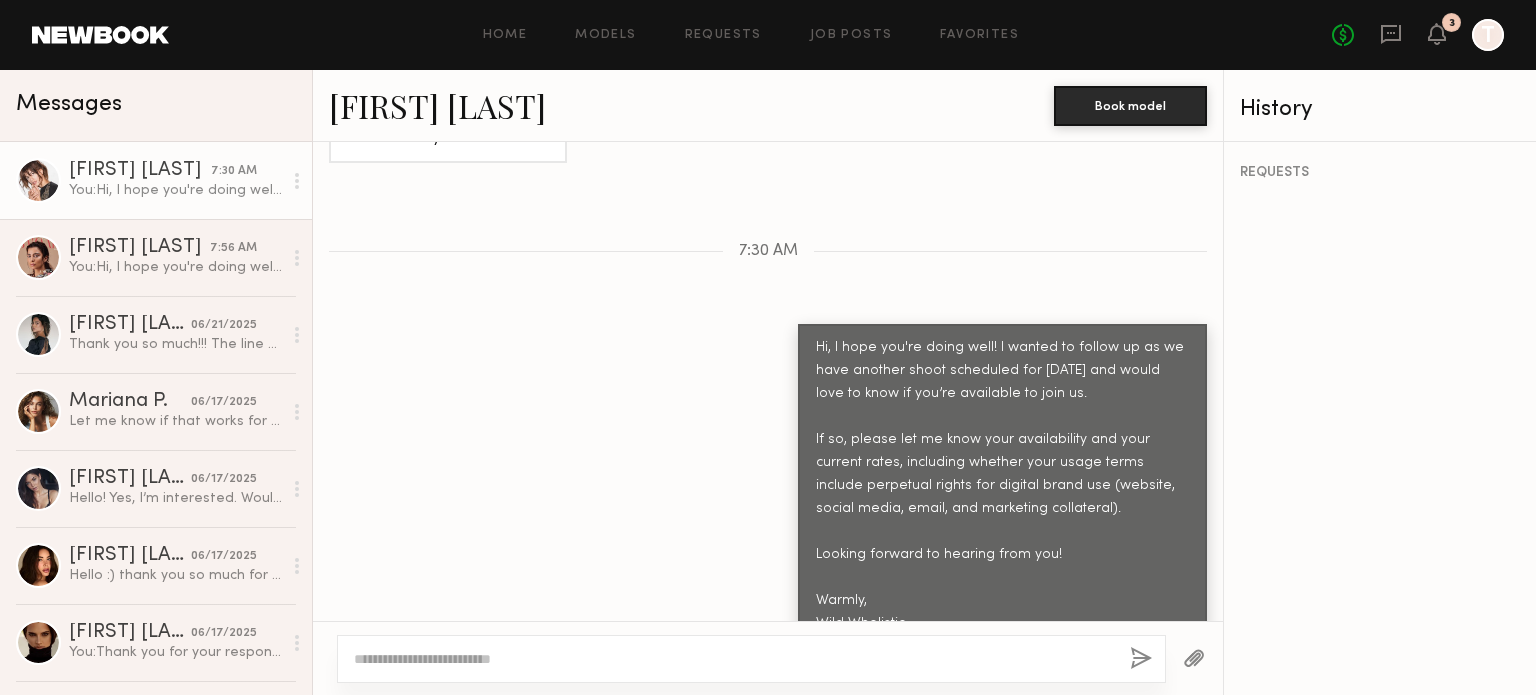 drag, startPoint x: 906, startPoint y: 583, endPoint x: 798, endPoint y: 291, distance: 311.3326 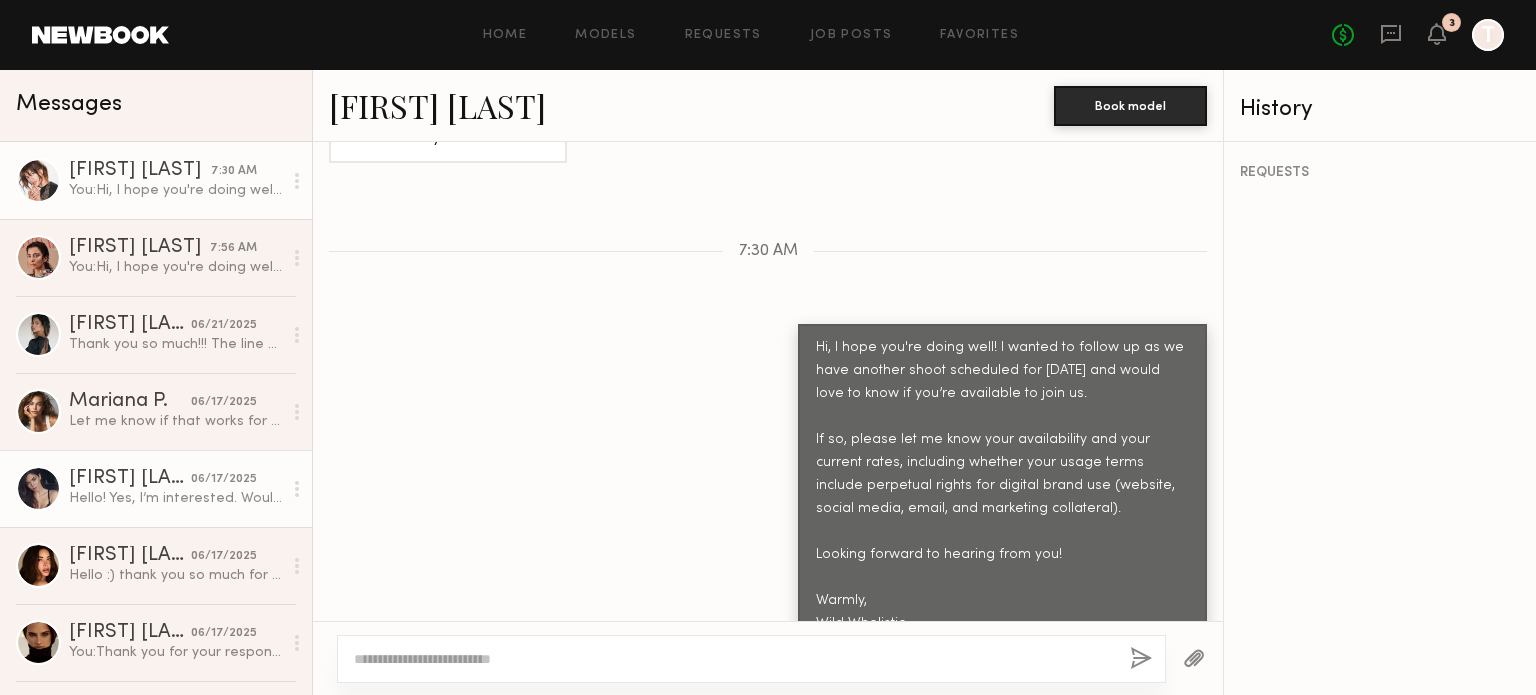 click on "Aarika W." 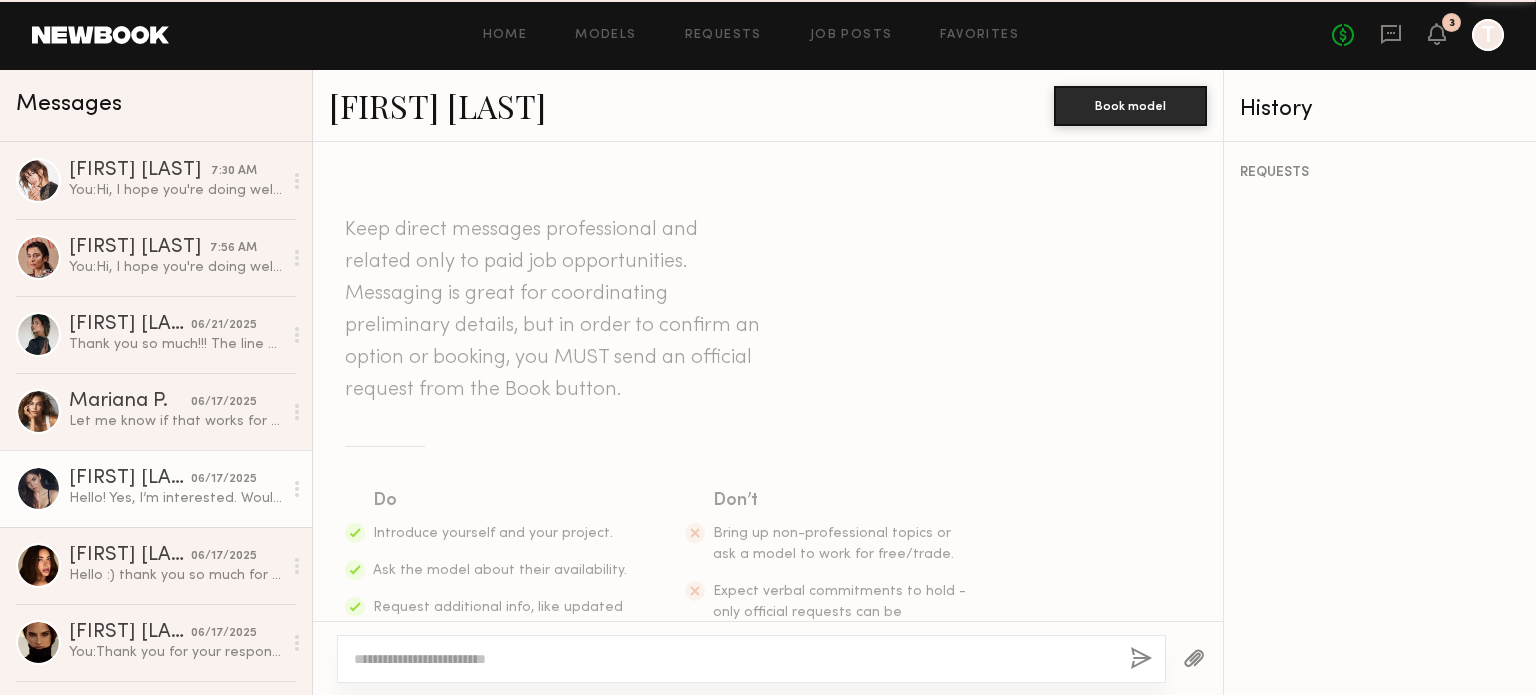scroll, scrollTop: 733, scrollLeft: 0, axis: vertical 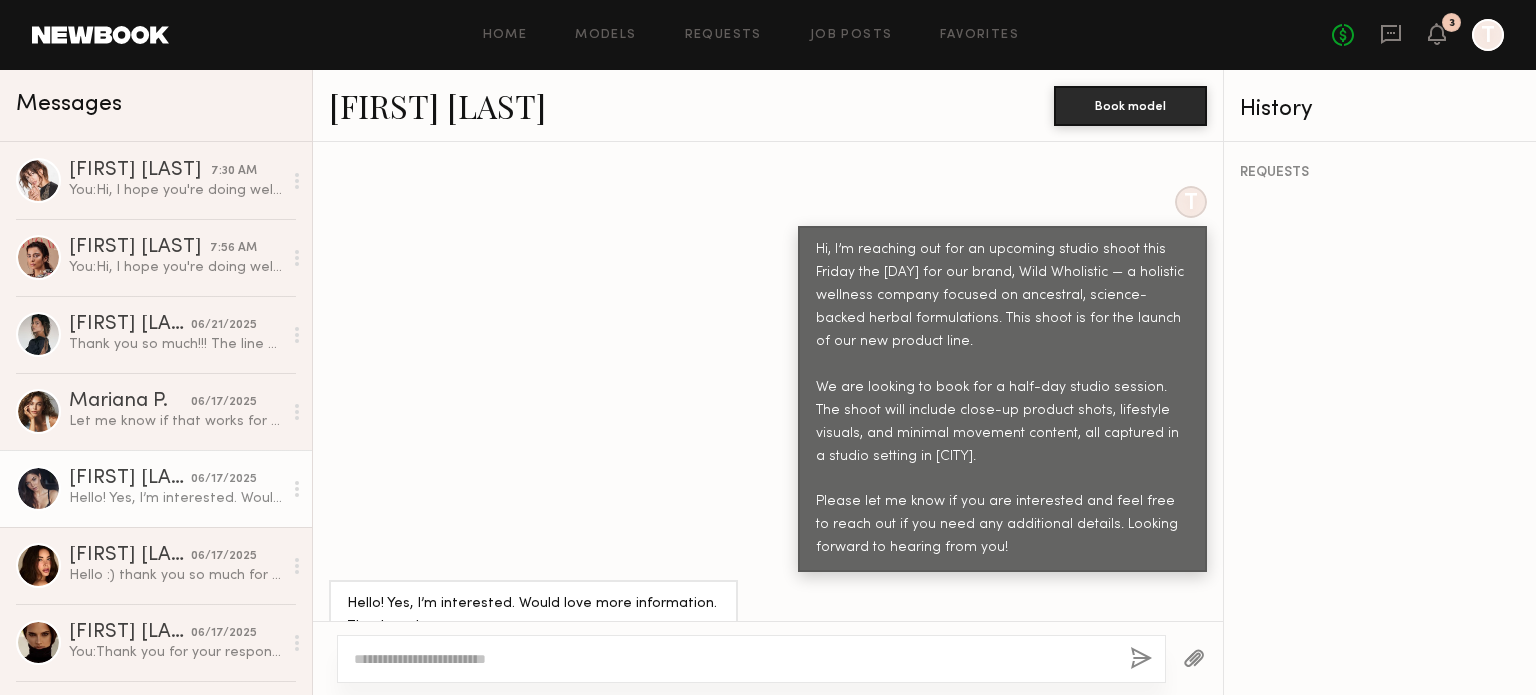click 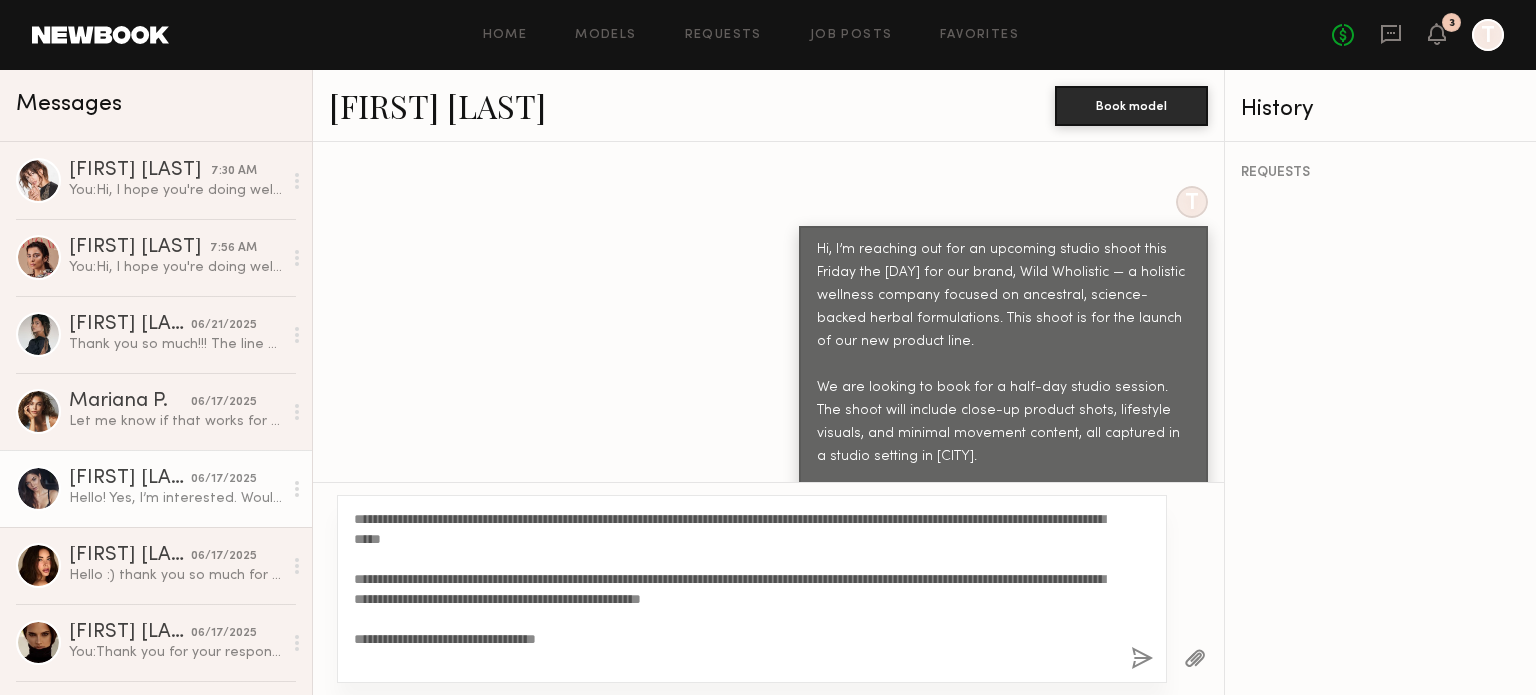 scroll, scrollTop: 38, scrollLeft: 0, axis: vertical 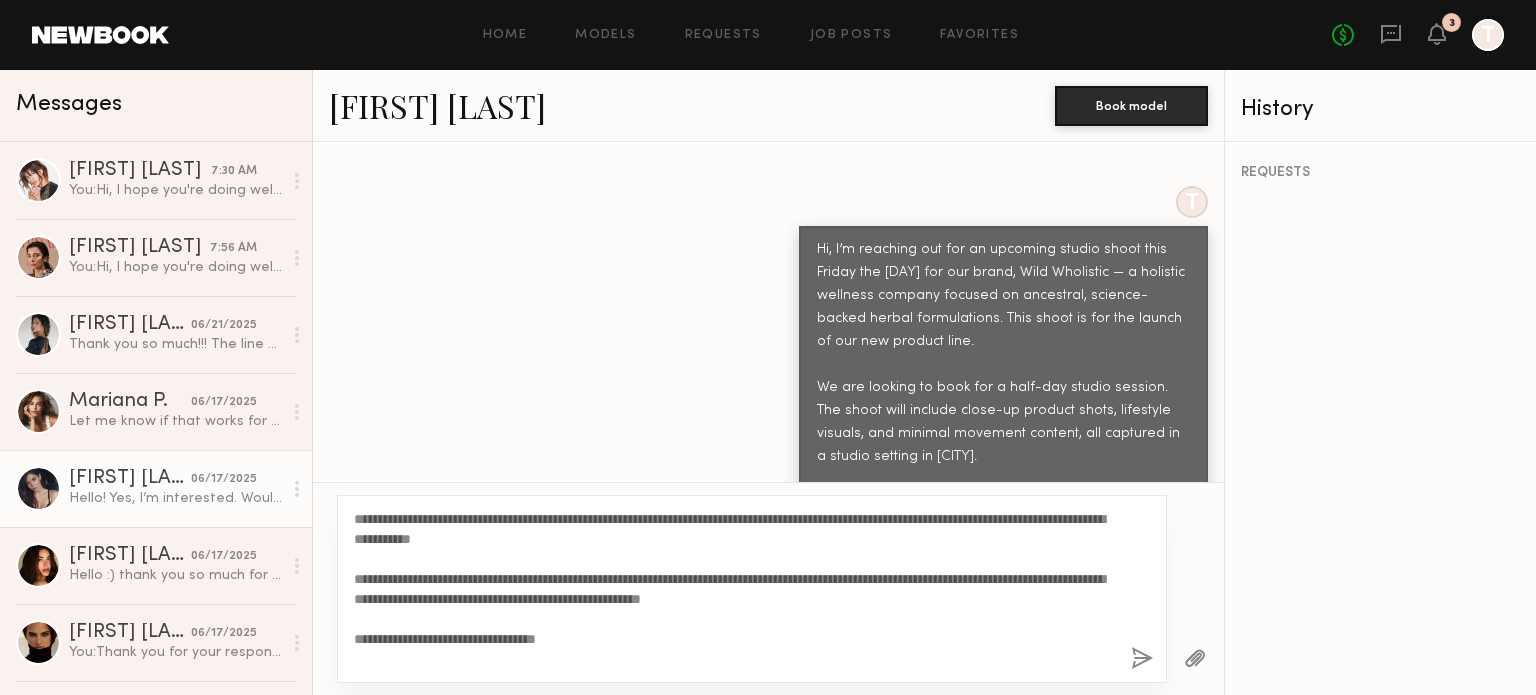 drag, startPoint x: 1097, startPoint y: 566, endPoint x: 1095, endPoint y: 589, distance: 23.086792 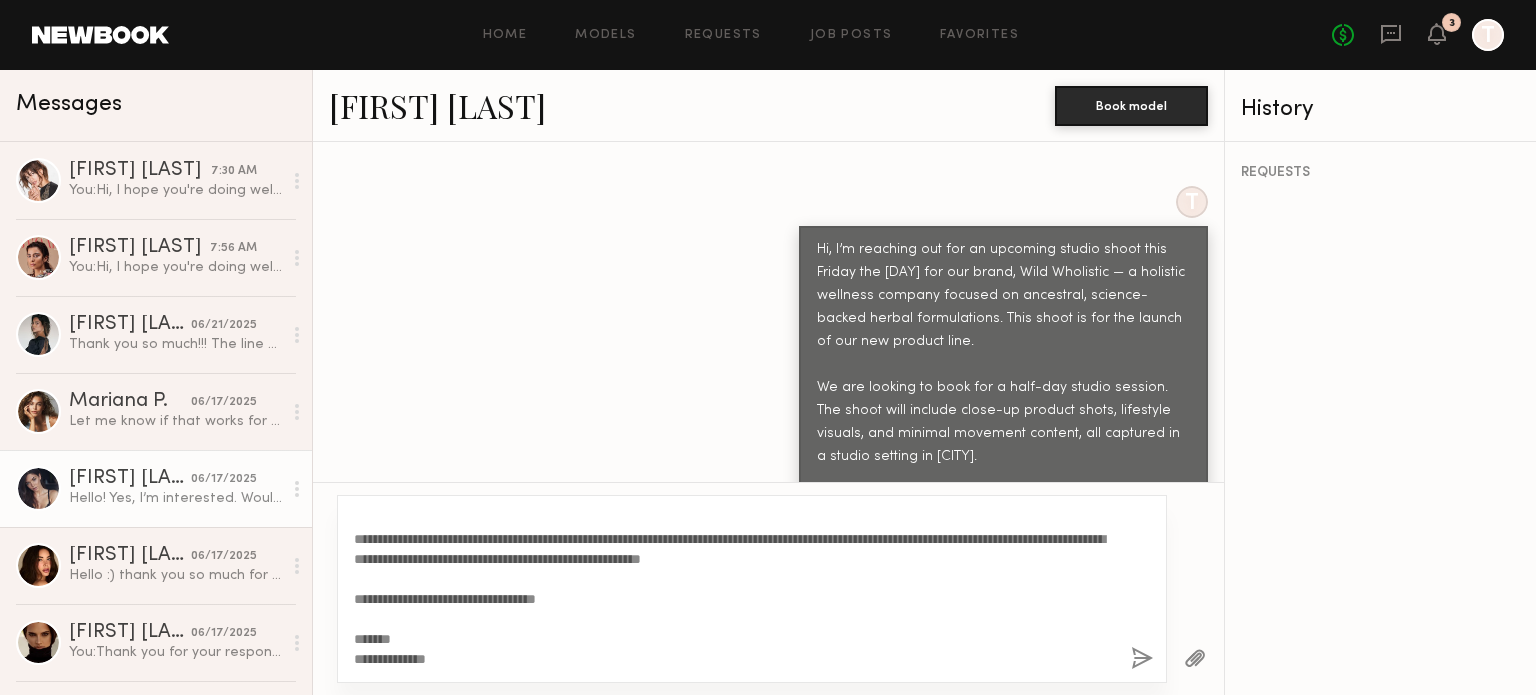 scroll, scrollTop: 0, scrollLeft: 0, axis: both 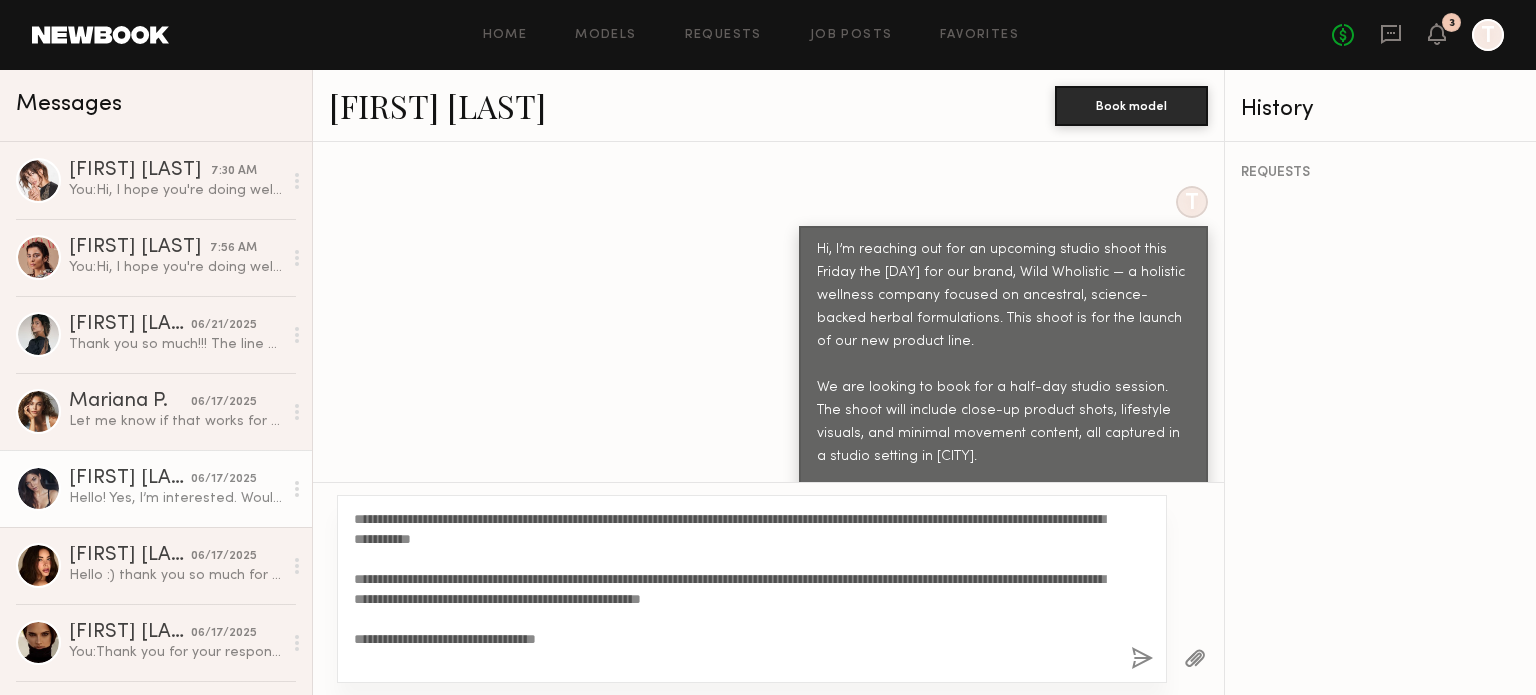click on "**********" 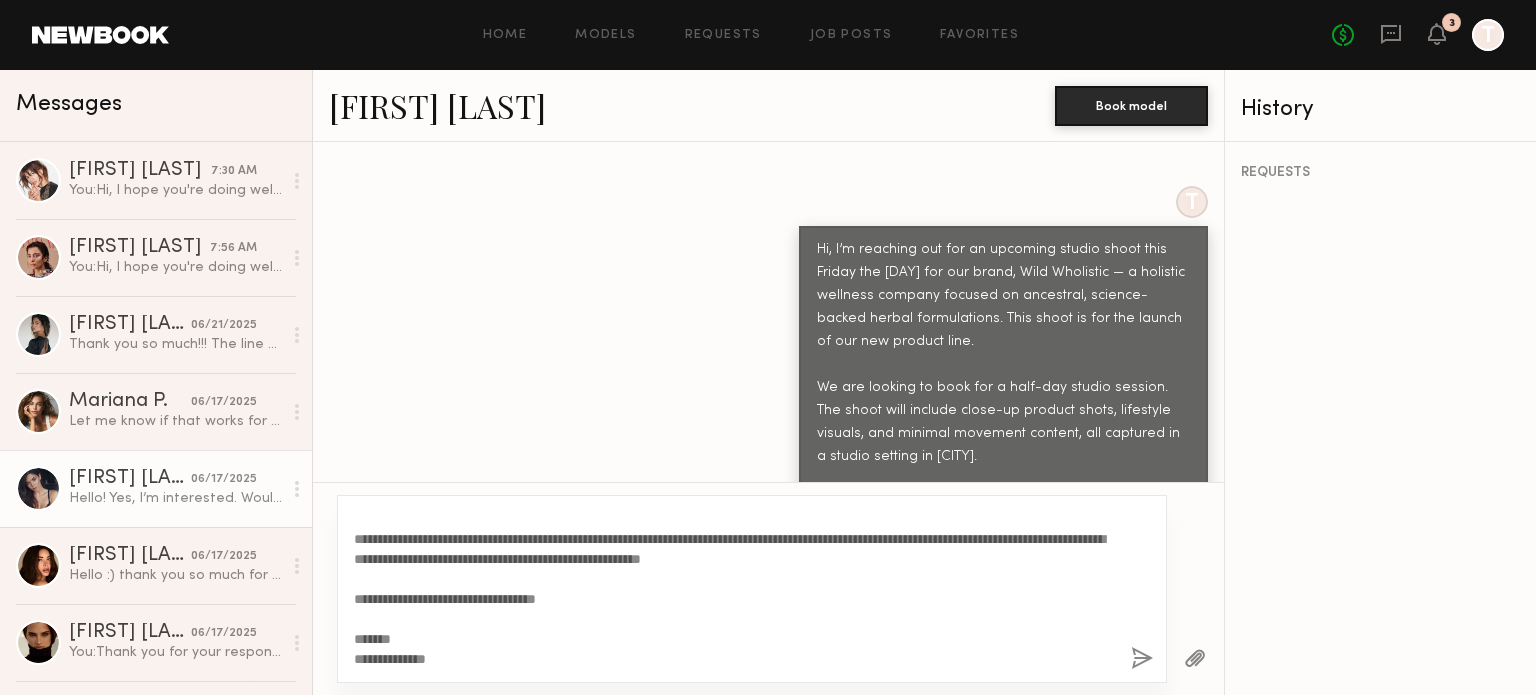 scroll, scrollTop: 0, scrollLeft: 0, axis: both 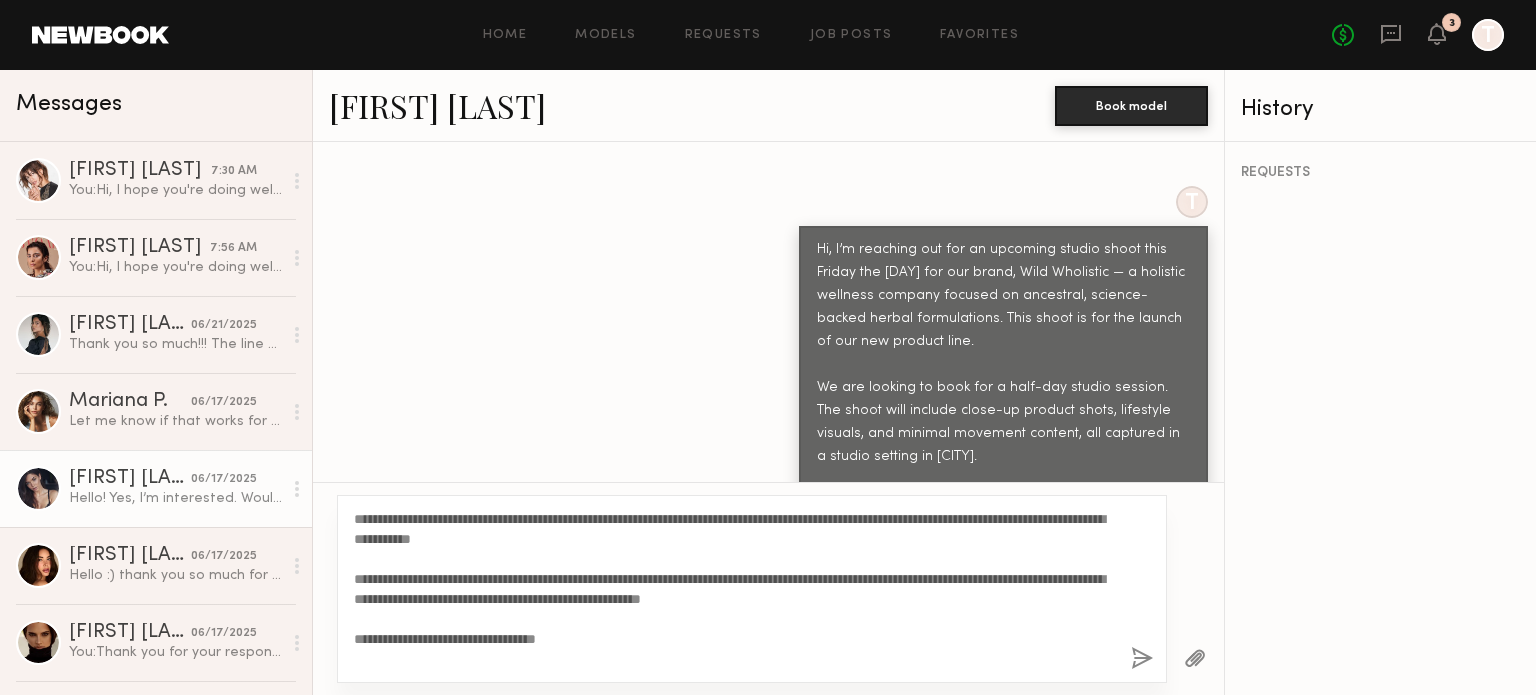 drag, startPoint x: 372, startPoint y: 611, endPoint x: 327, endPoint y: 487, distance: 131.91286 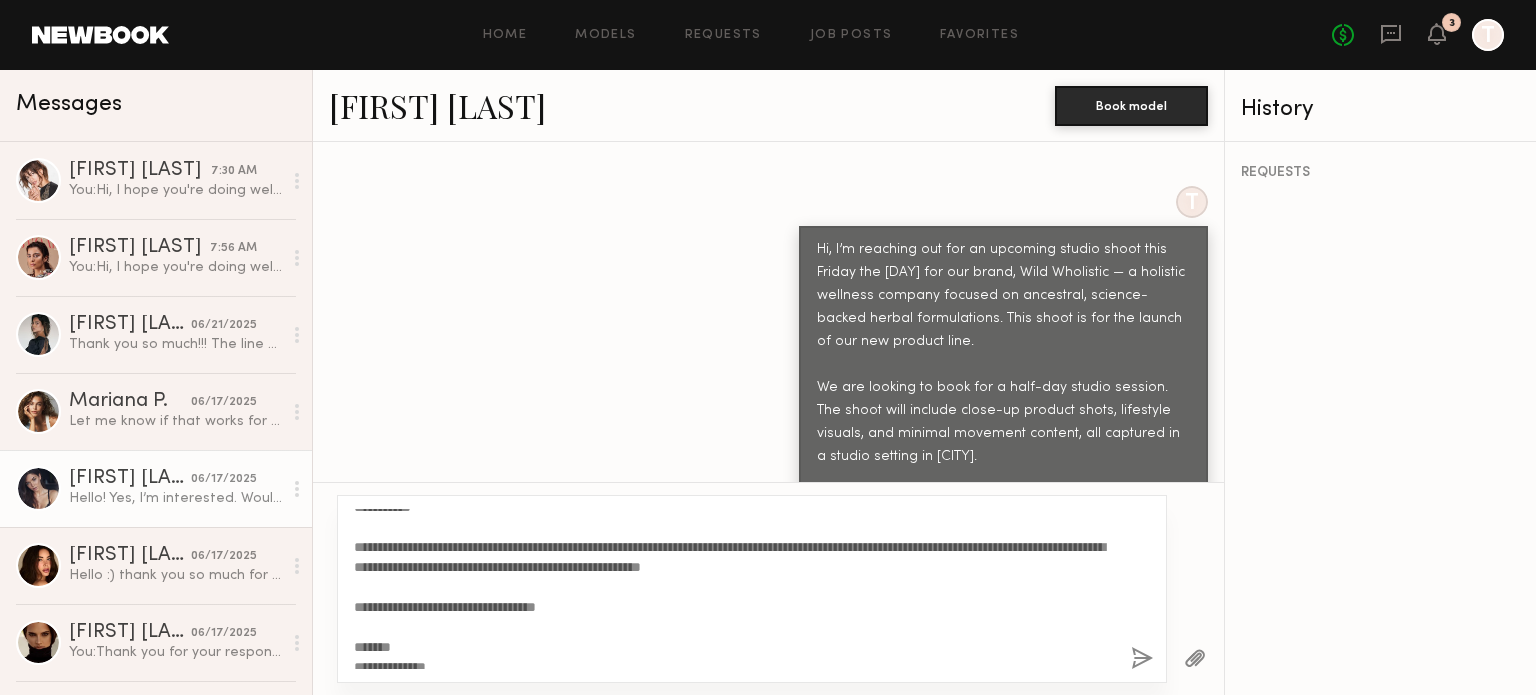 scroll, scrollTop: 40, scrollLeft: 0, axis: vertical 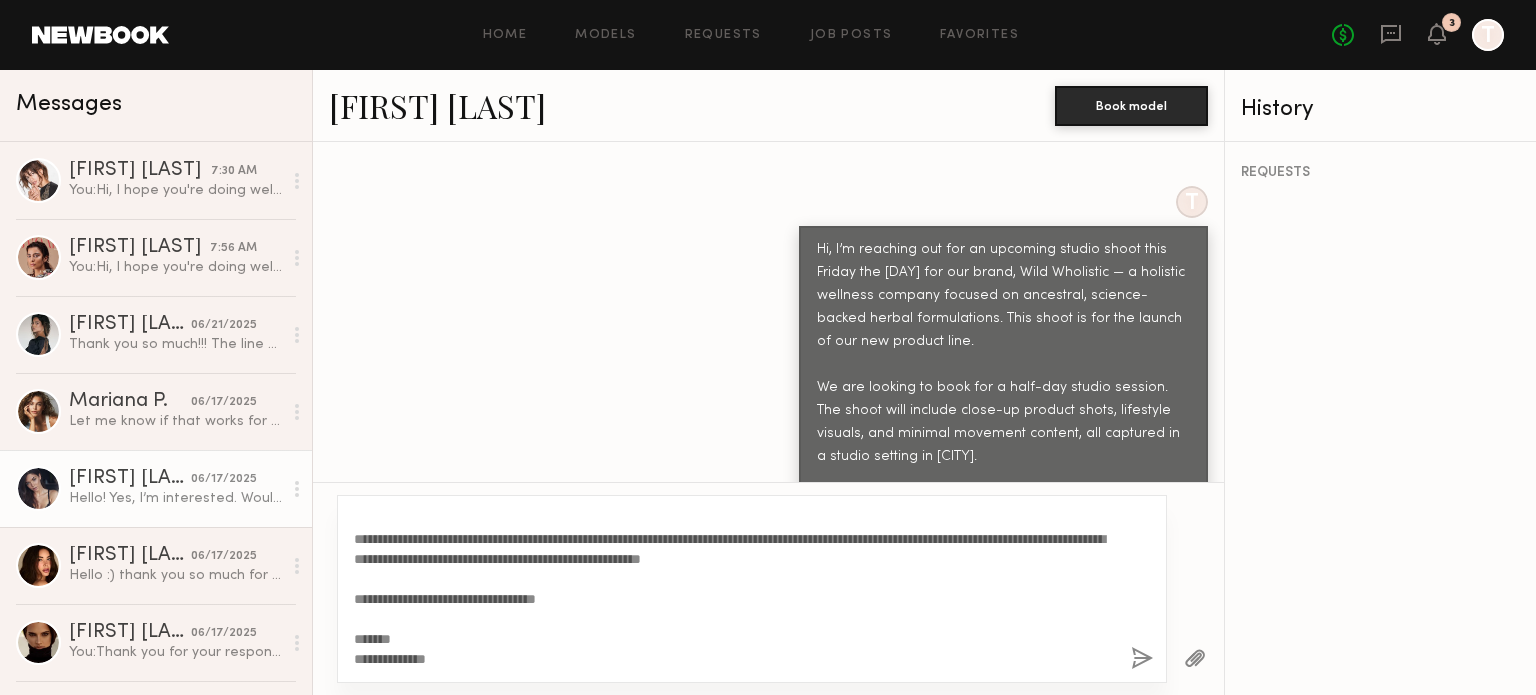 click on "**********" 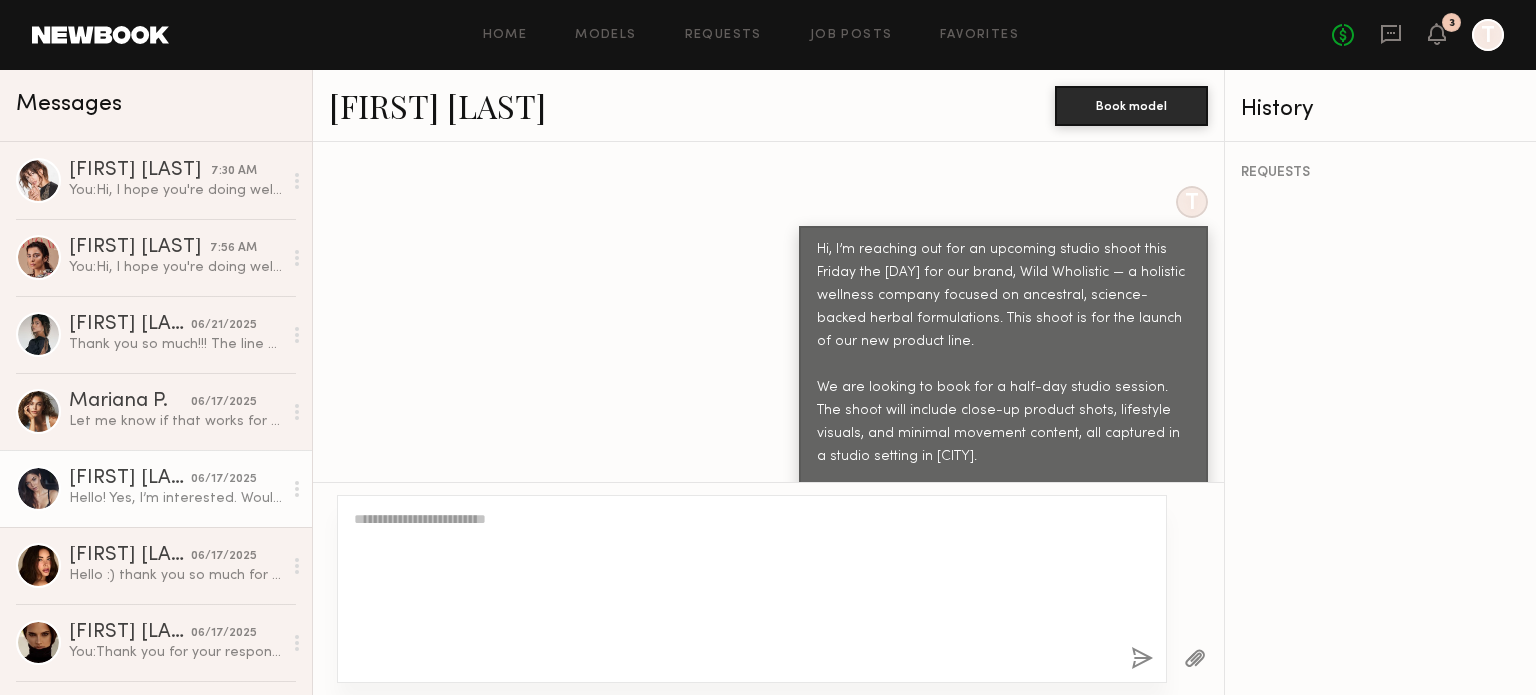 scroll, scrollTop: 1414, scrollLeft: 0, axis: vertical 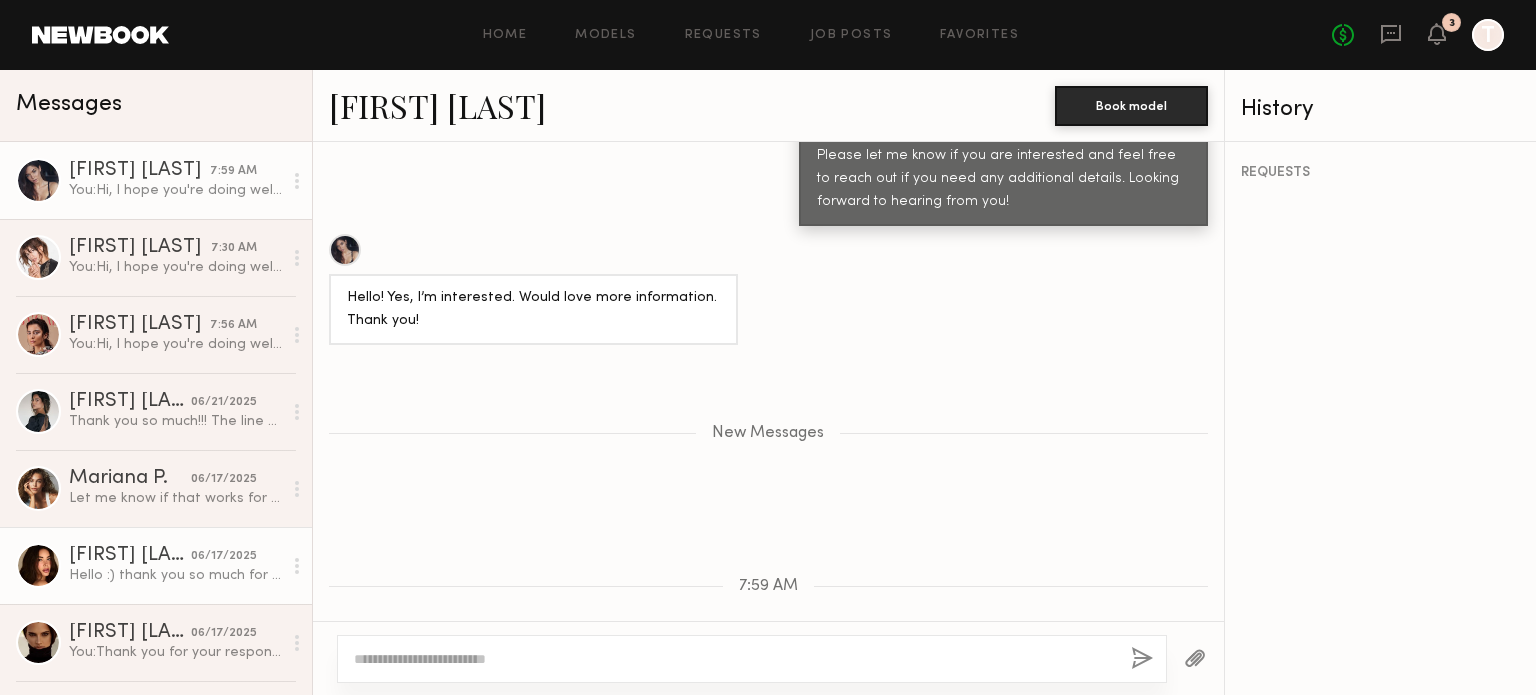 click on "Hello :) thank you so much for reaching out. Can you please tell me what the rate is?" 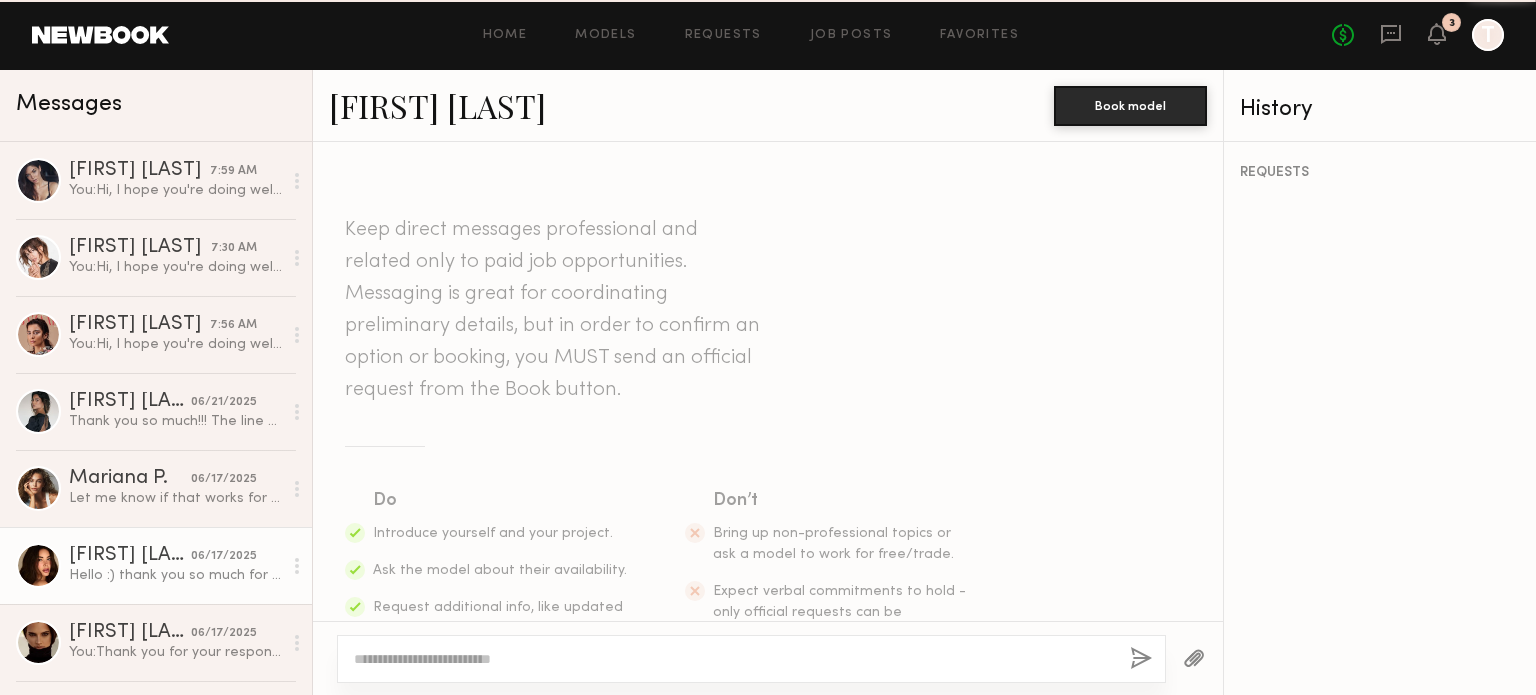 scroll, scrollTop: 733, scrollLeft: 0, axis: vertical 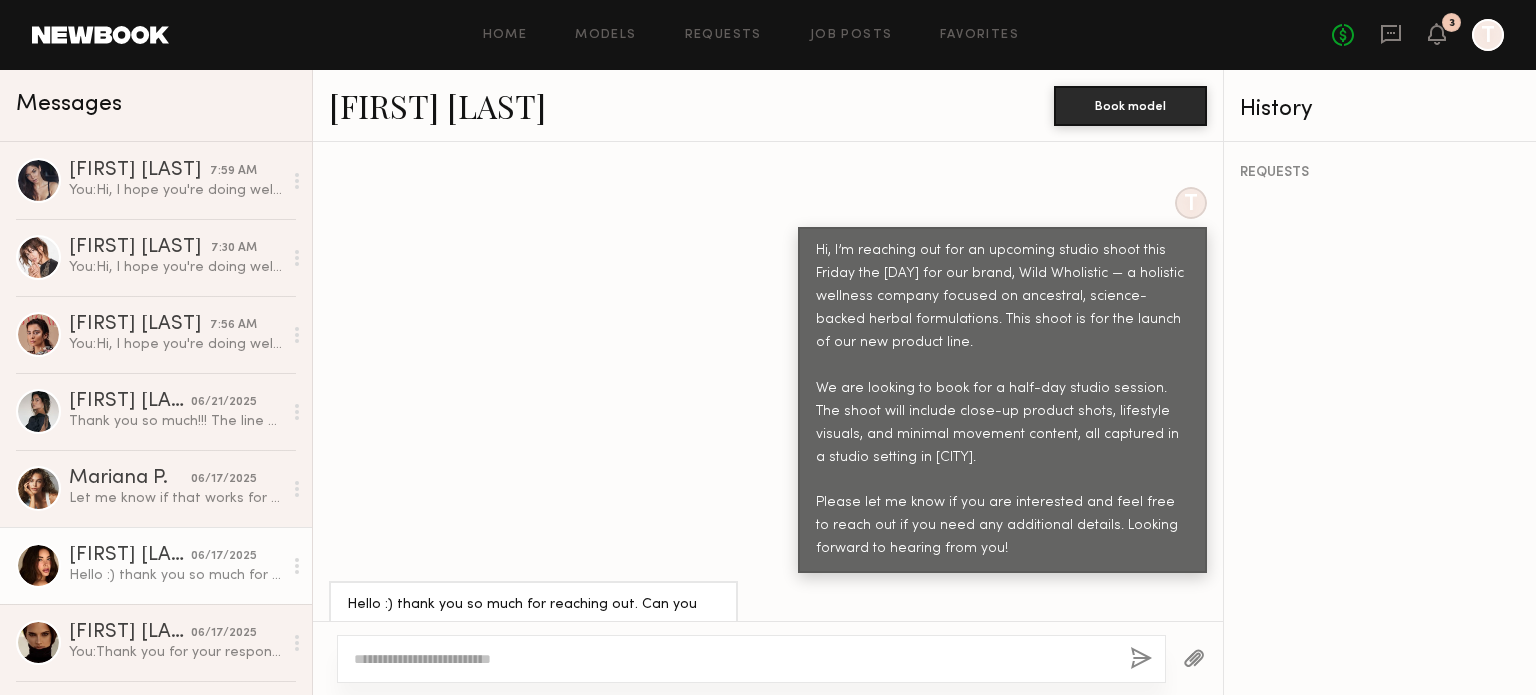 click on "Jessica N." 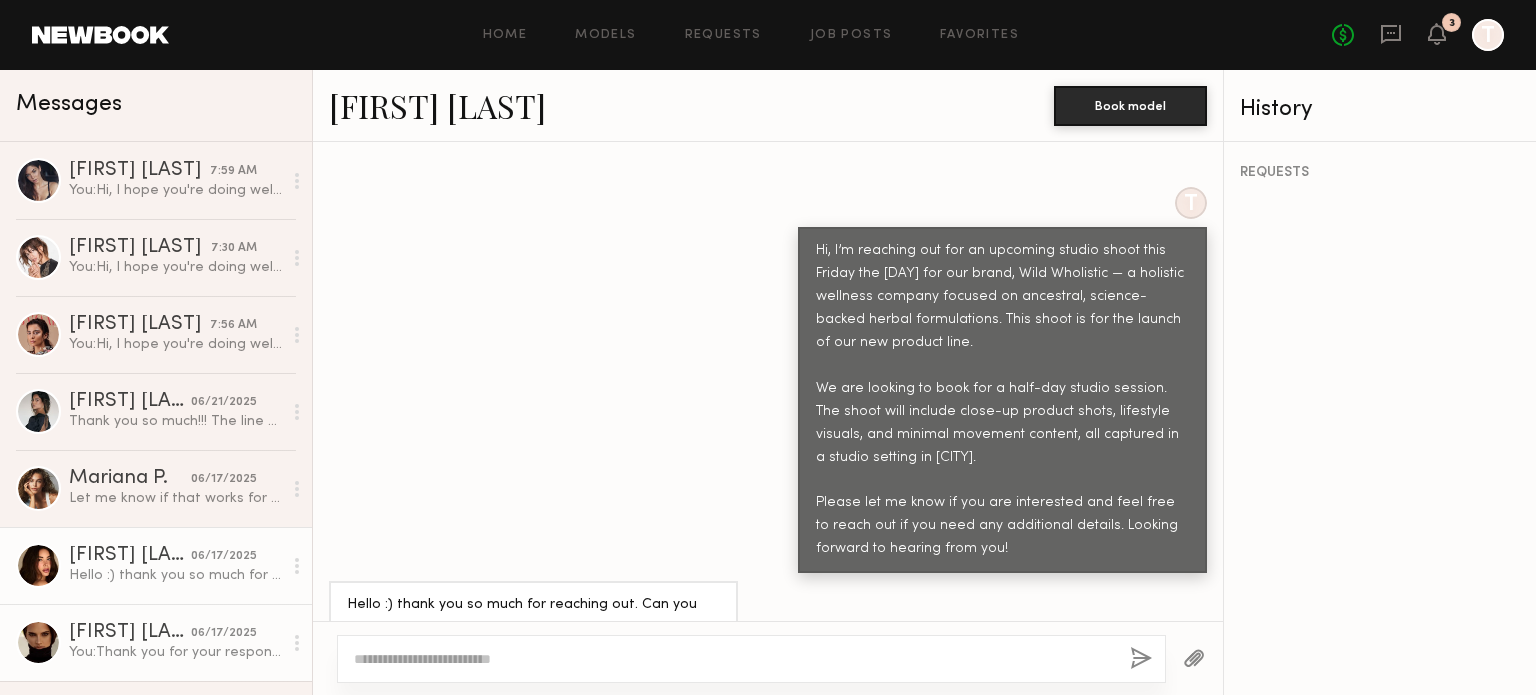 click on "You:  Thank you for your response and letting us know." 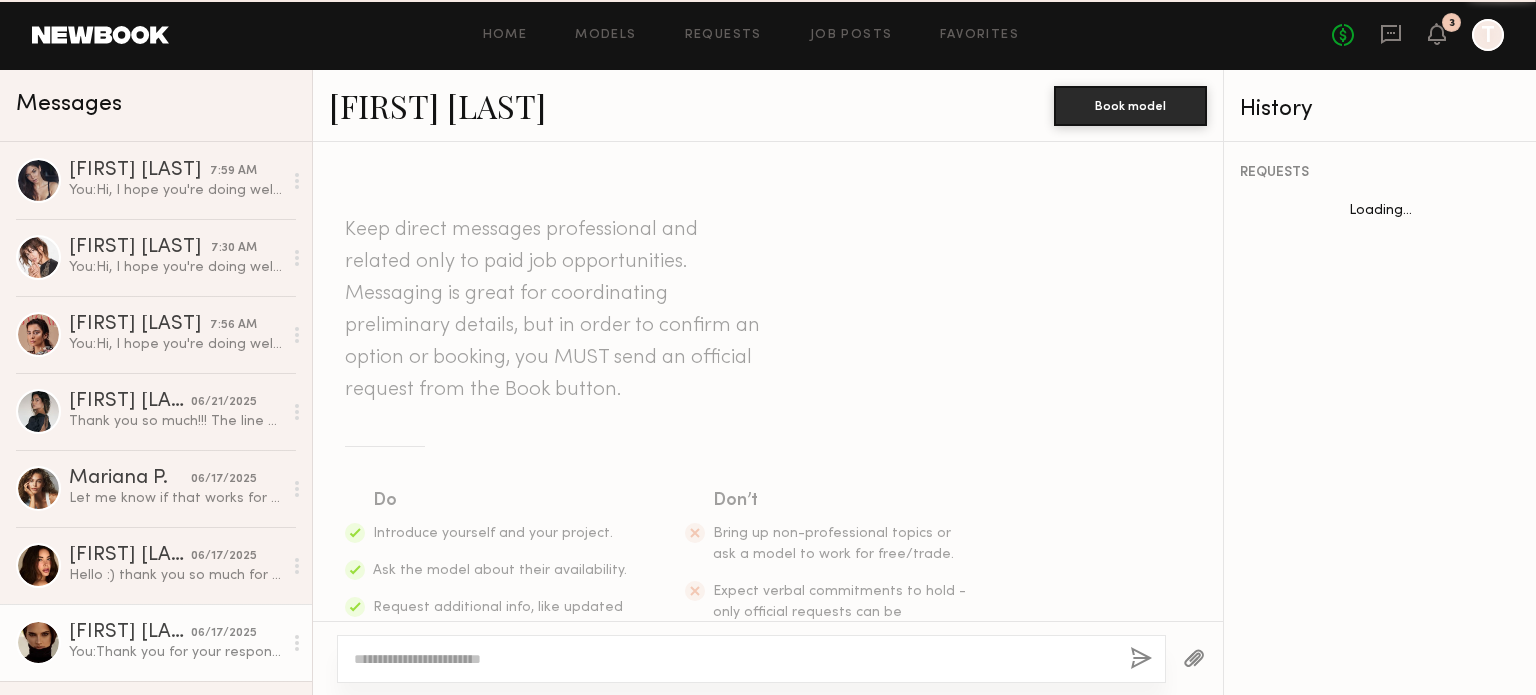 scroll, scrollTop: 874, scrollLeft: 0, axis: vertical 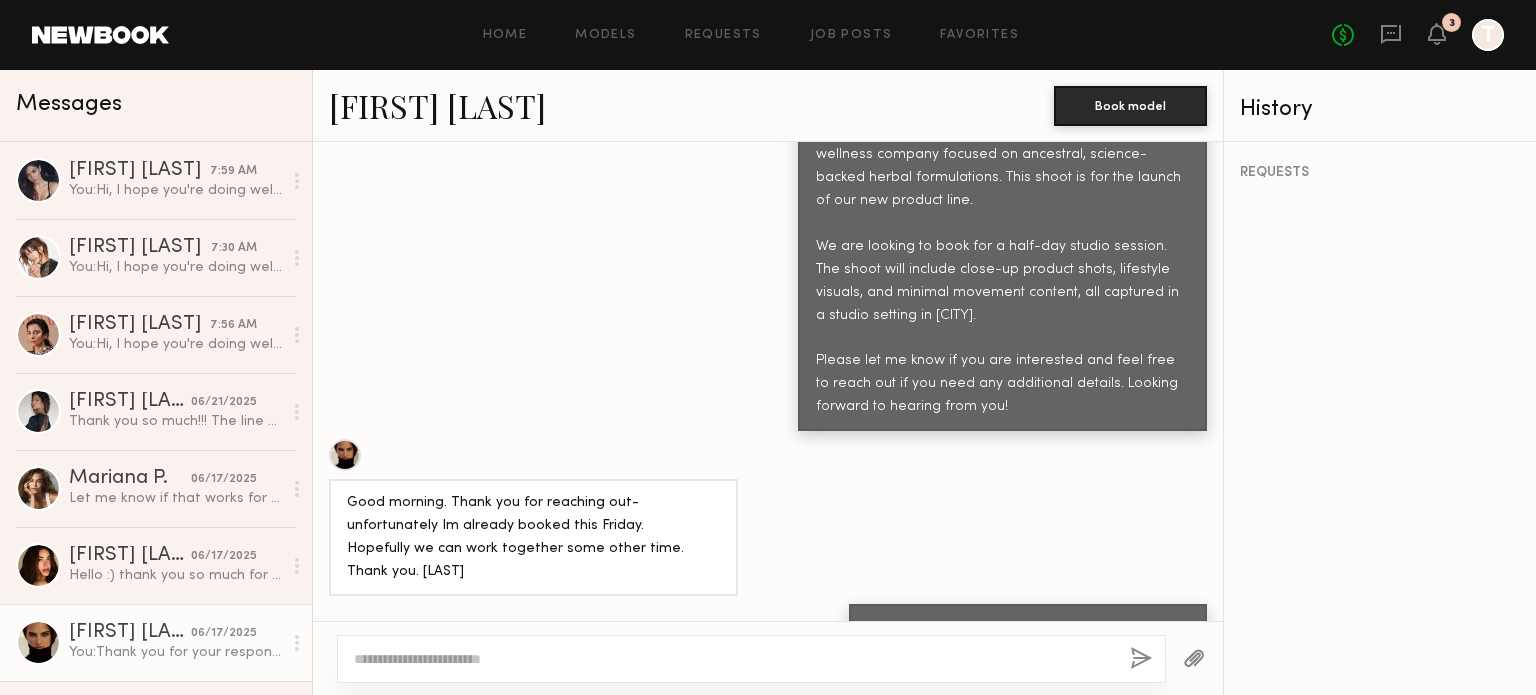 click on "Petra S." 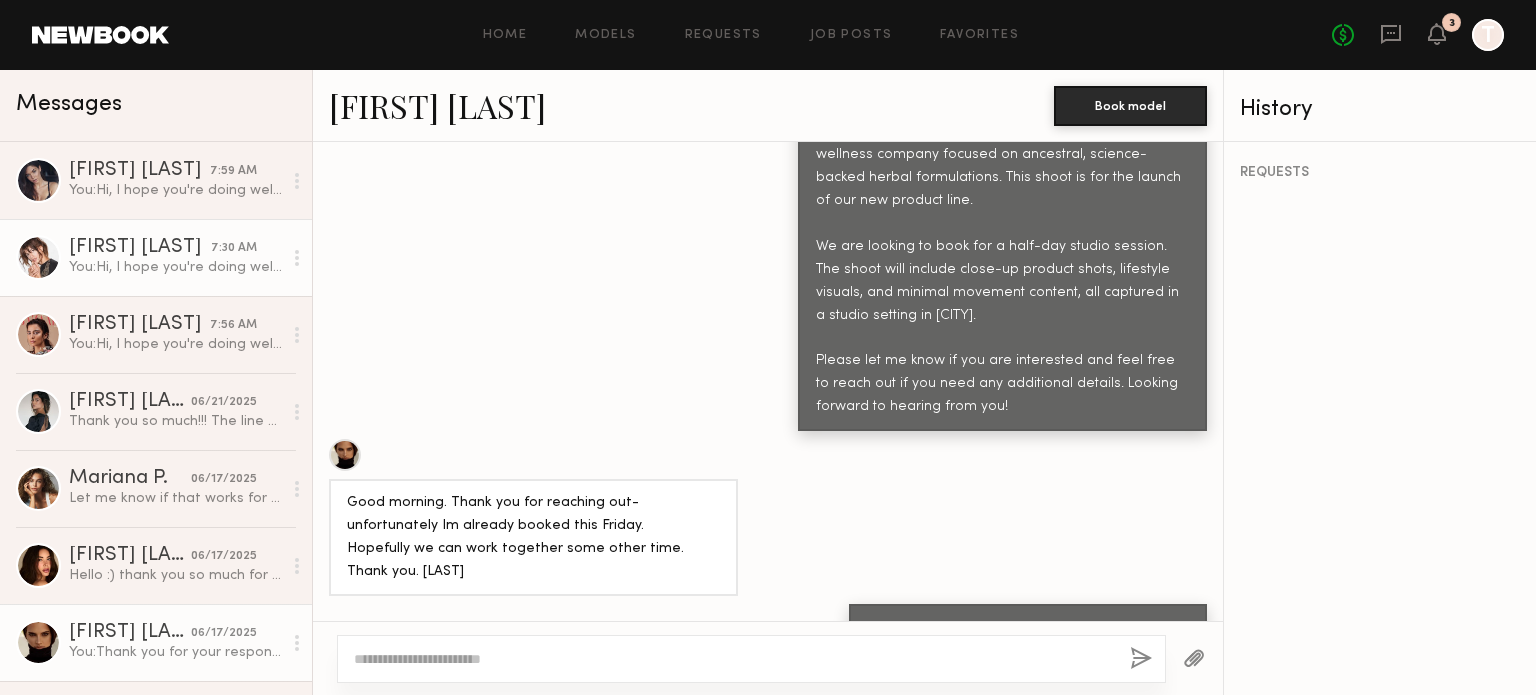 click on "You:  Hi, I hope you're doing well! I wanted to follow up as we have another shoot scheduled for July 18th and would love to know if you’re available to join us.
If so, please let me know your availability and your current rates, including whether your usage terms include perpetual rights for digital brand use (website, social media, email, and marketing collateral).
Looking forward to hearing from you!
Warmly,
Wild Wholistic" 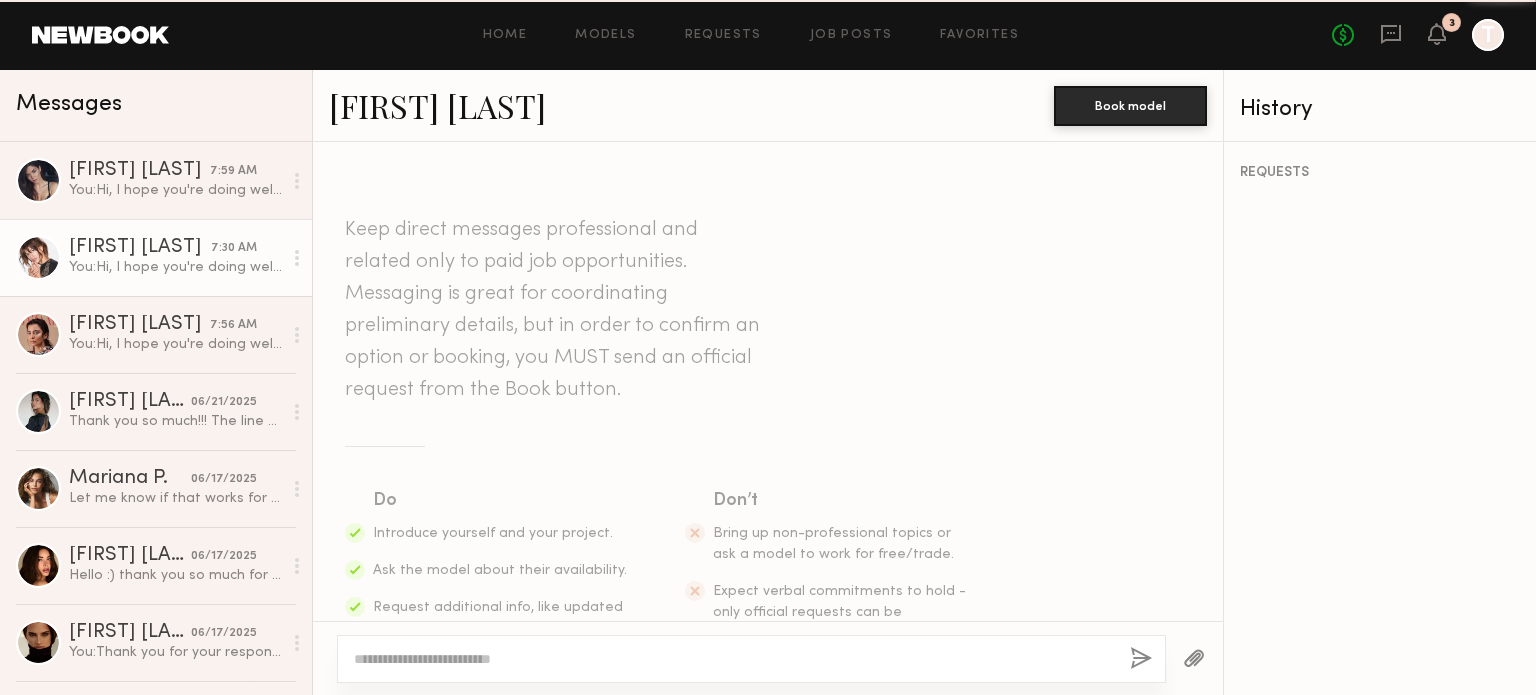scroll, scrollTop: 1391, scrollLeft: 0, axis: vertical 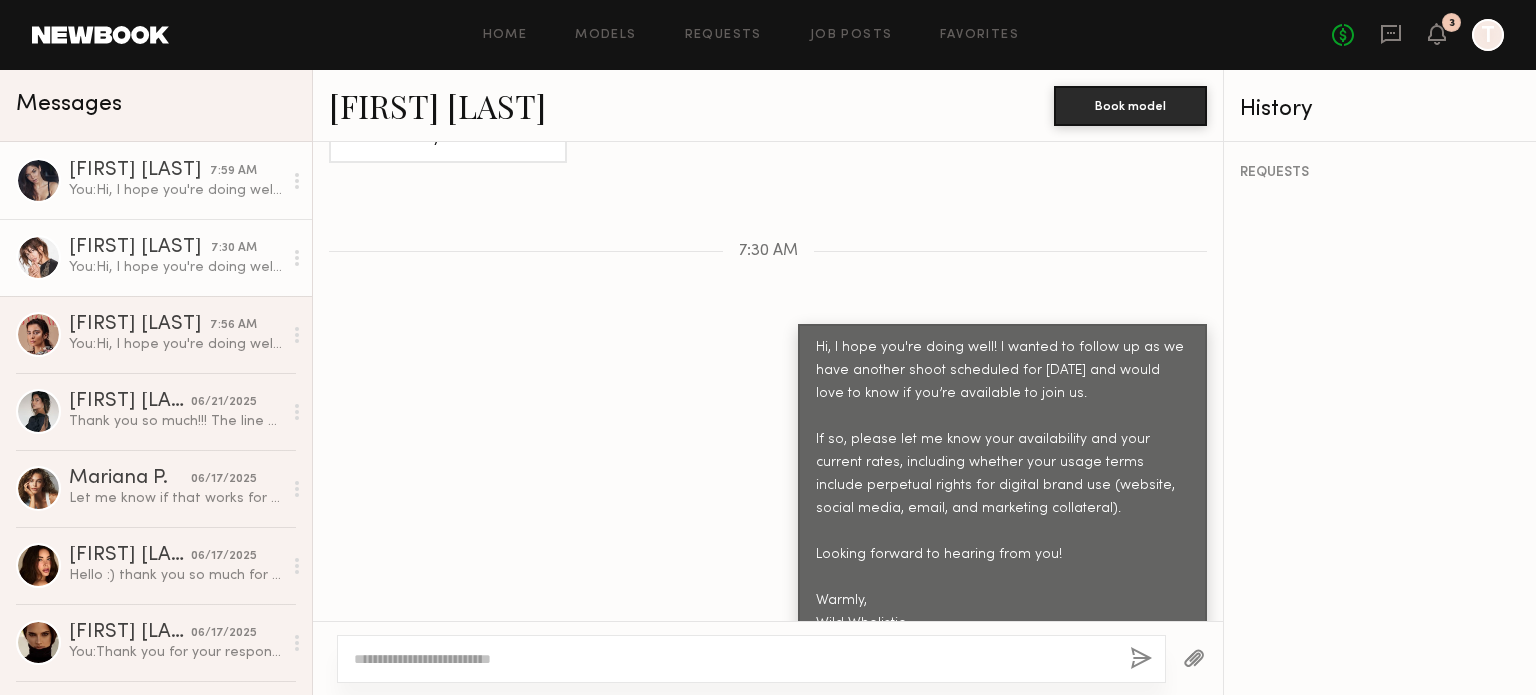 click on "You:  Hi, I hope you're doing well! I wanted to reach out agian as we have another shoot scheduled for July 18th and would love to know if you’re available to join us.
If so, please let me know your availability and your current rates, including whether your usage terms include perpetual rights for digital brand use (website, social media, email, and marketing collateral).
Looking forward to hearing from you!
Warmly,
Wild Wholistic" 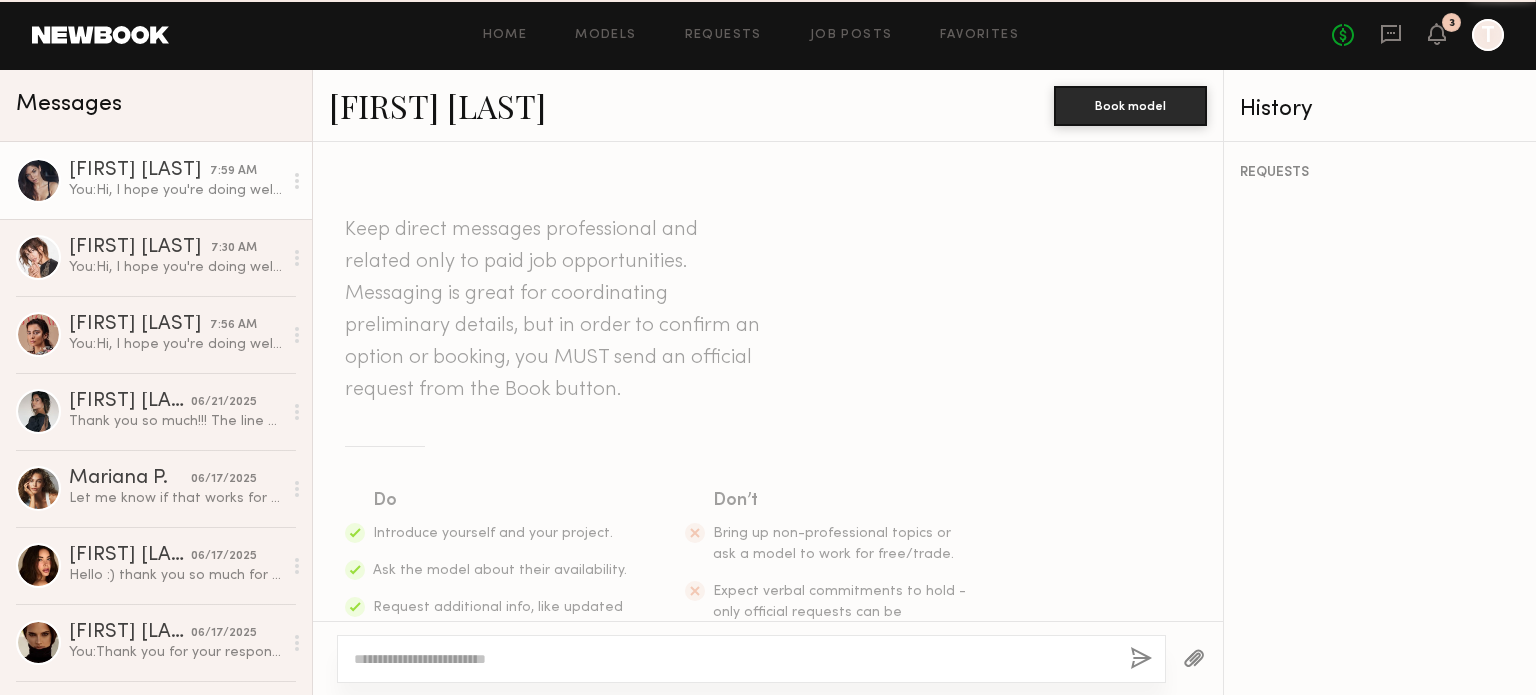 scroll, scrollTop: 1259, scrollLeft: 0, axis: vertical 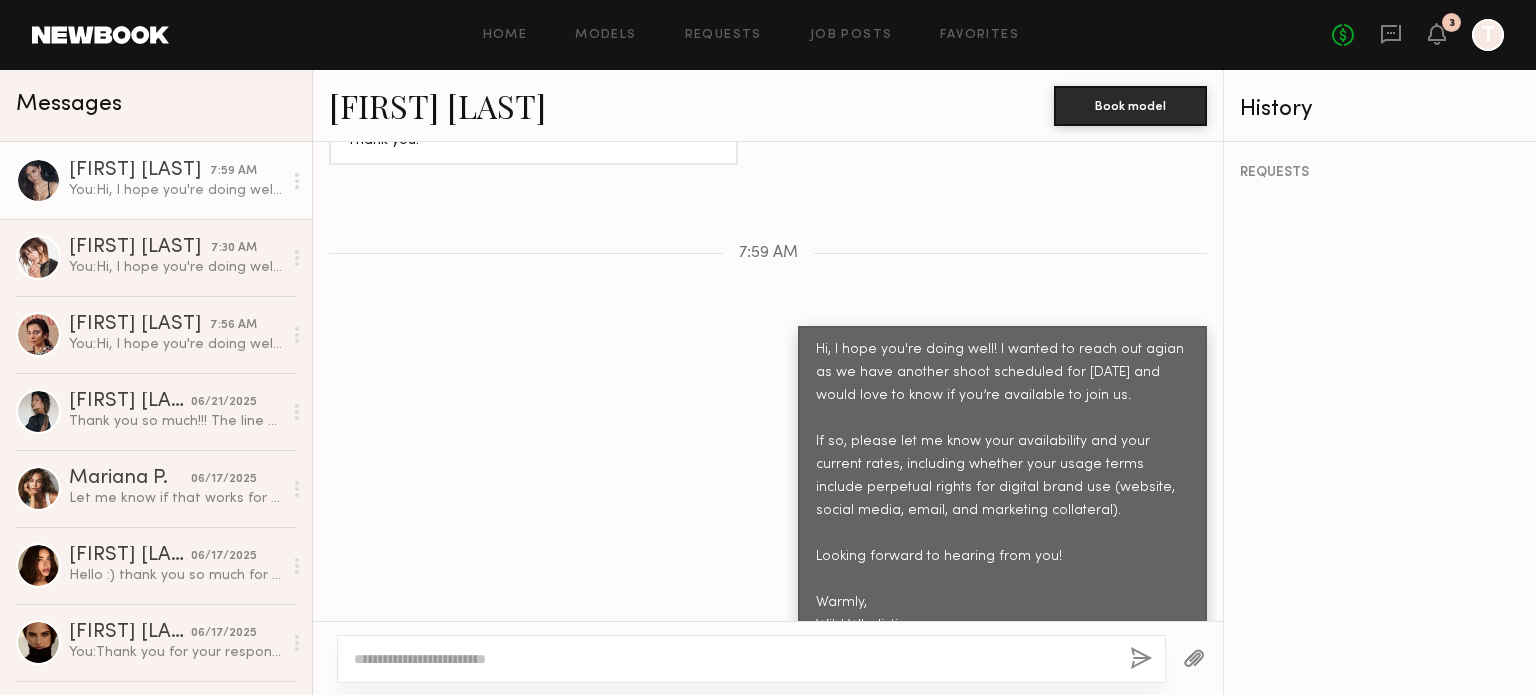drag, startPoint x: 897, startPoint y: 580, endPoint x: 784, endPoint y: 303, distance: 299.16217 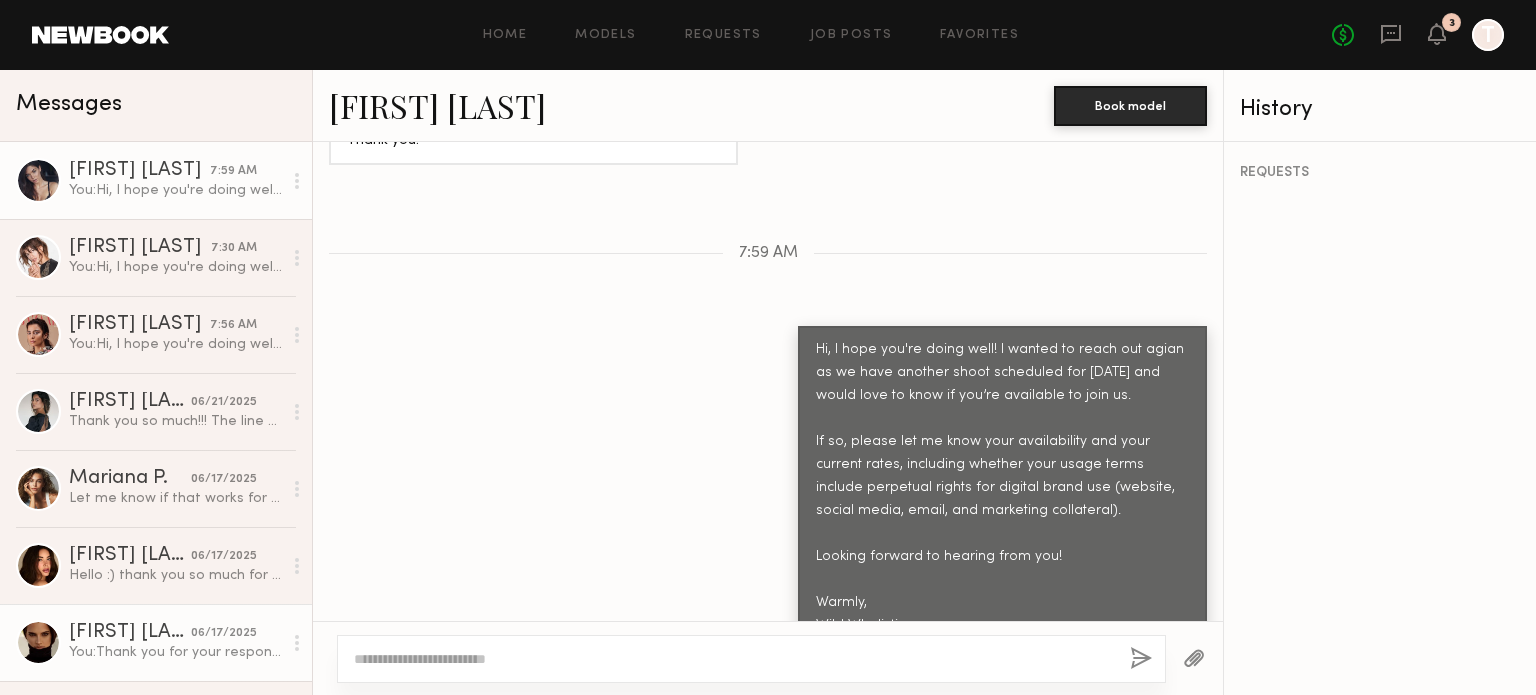 click on "Petra S." 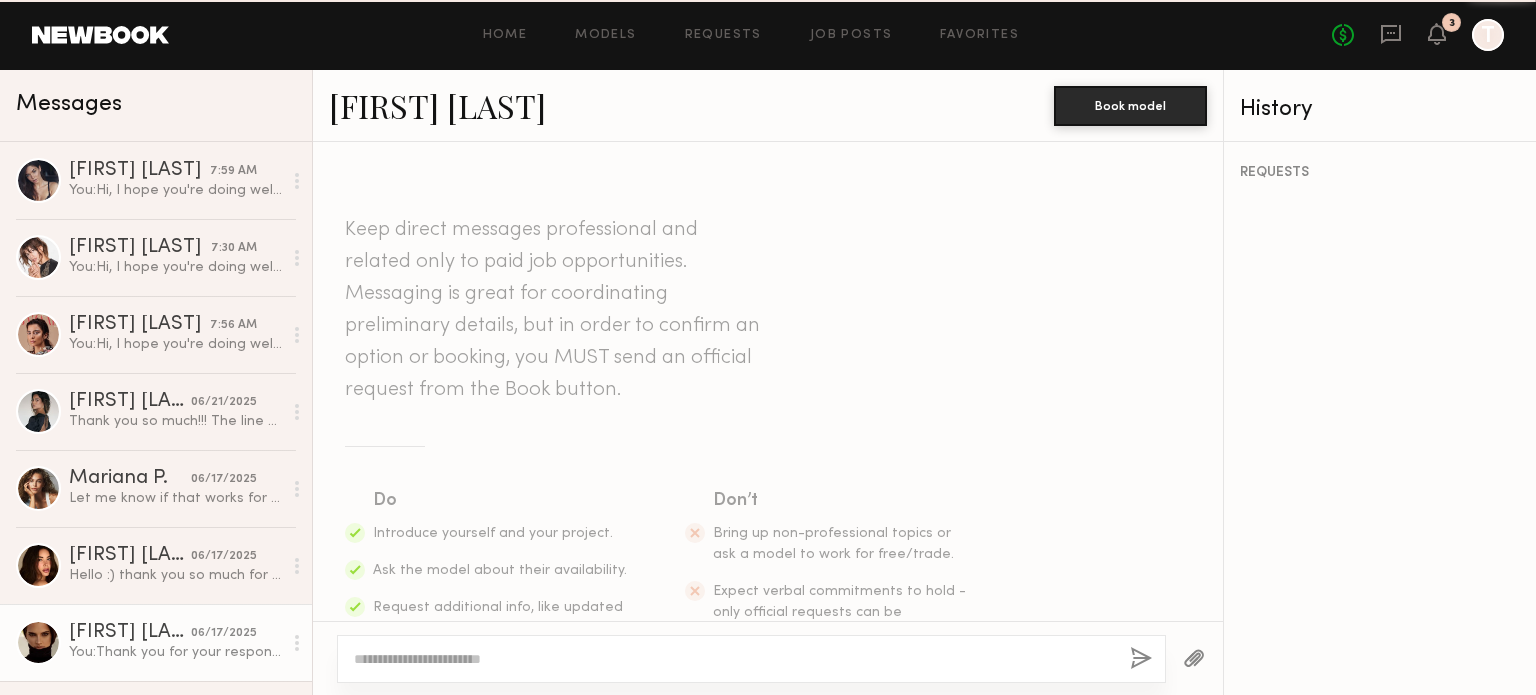 scroll, scrollTop: 874, scrollLeft: 0, axis: vertical 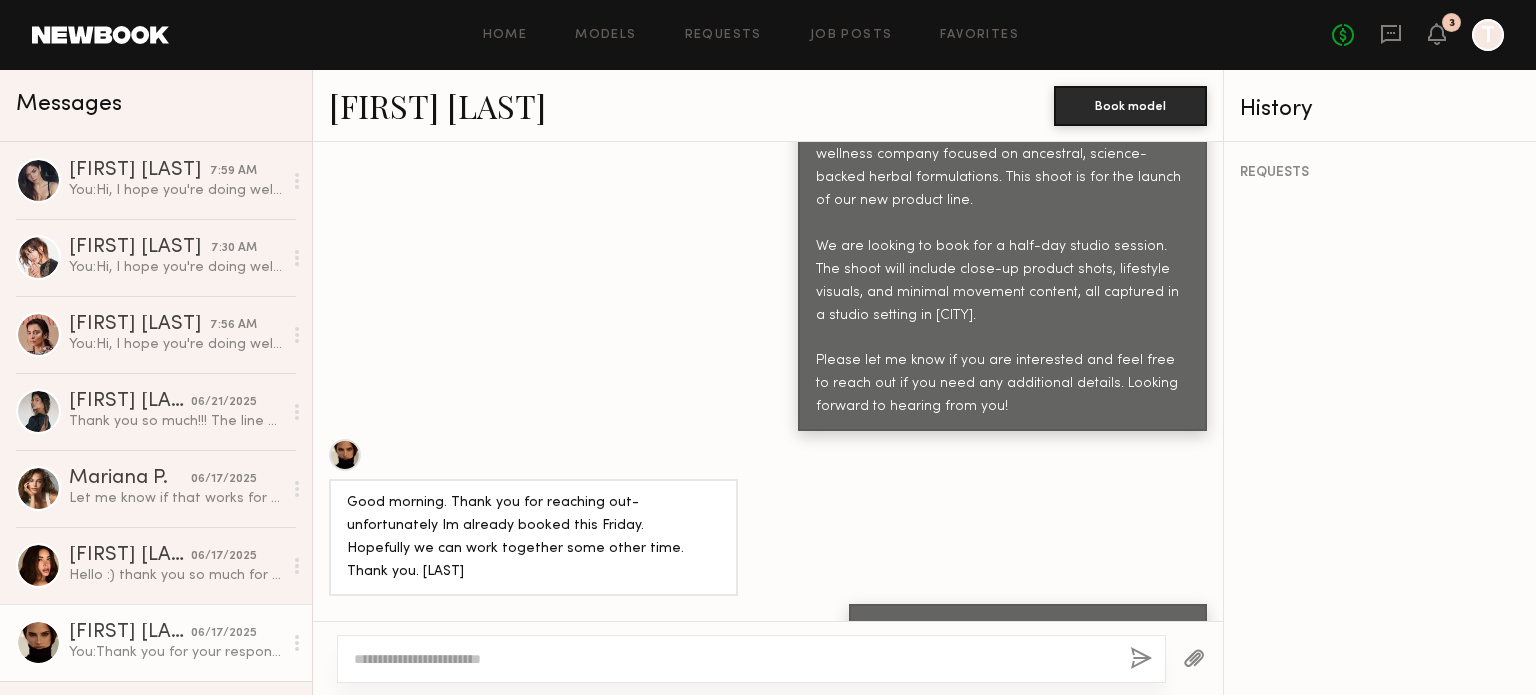 click 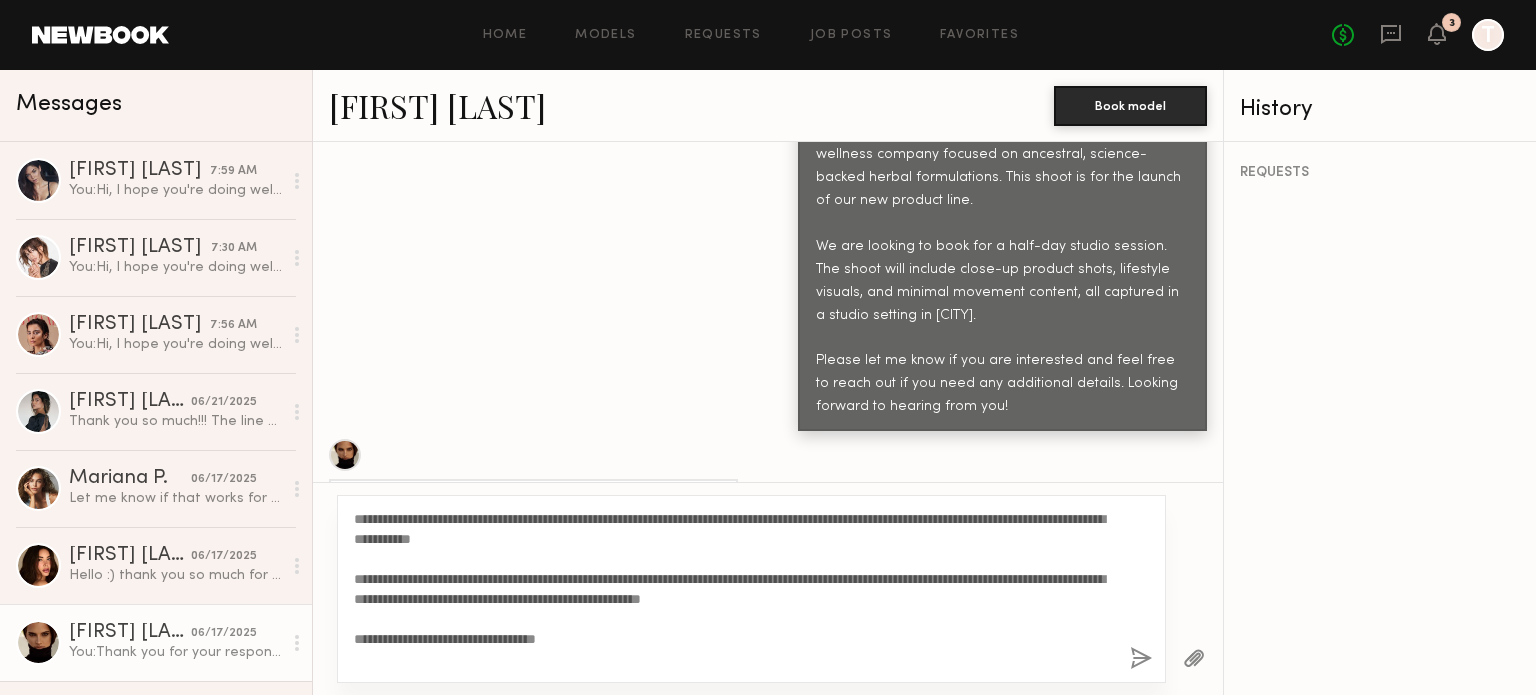 scroll, scrollTop: 38, scrollLeft: 0, axis: vertical 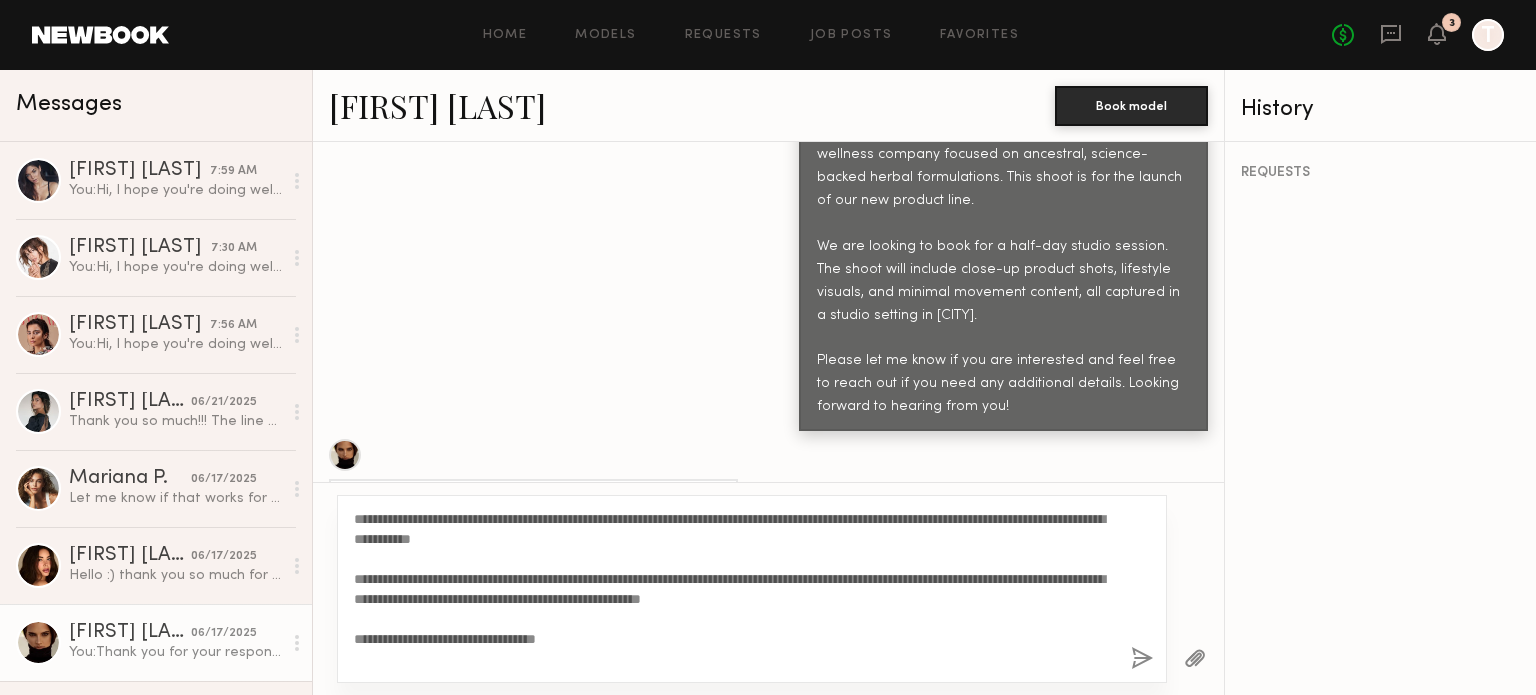 type on "**********" 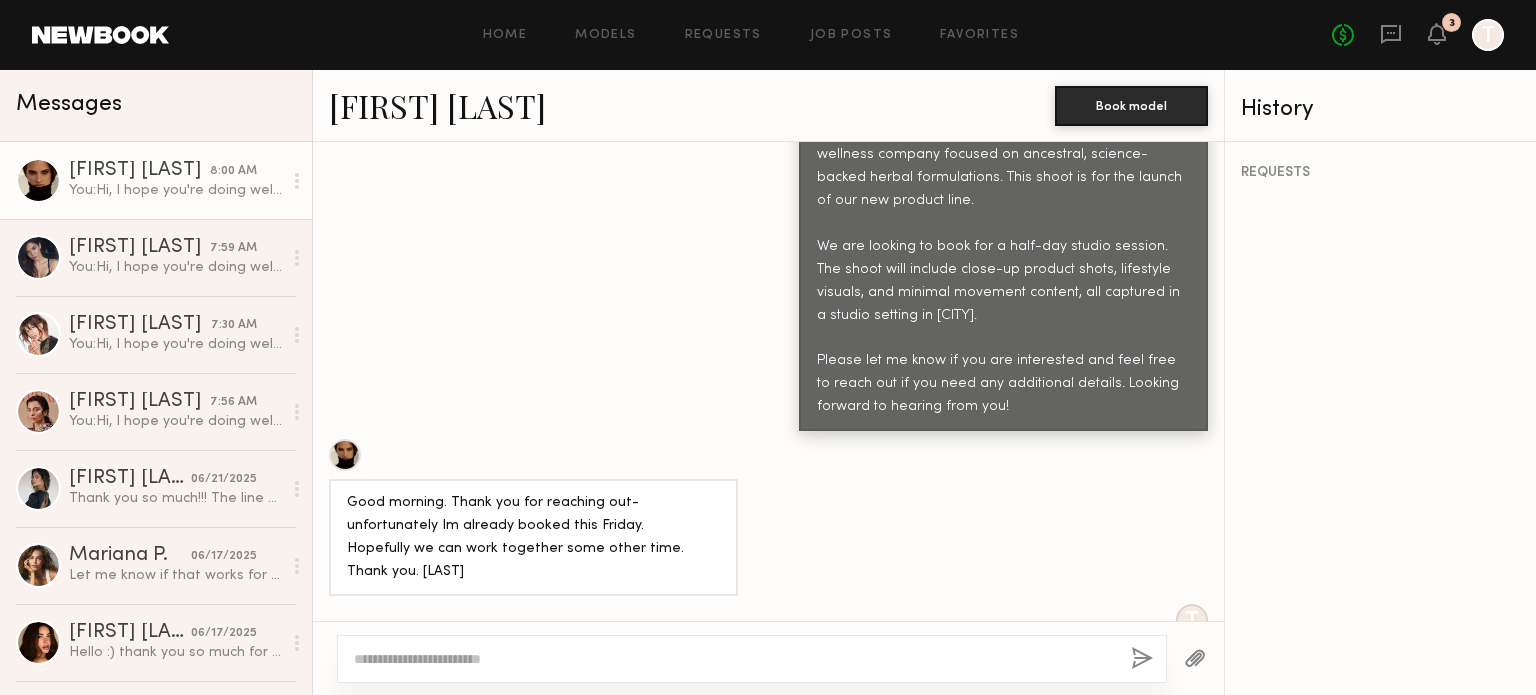 scroll, scrollTop: 1555, scrollLeft: 0, axis: vertical 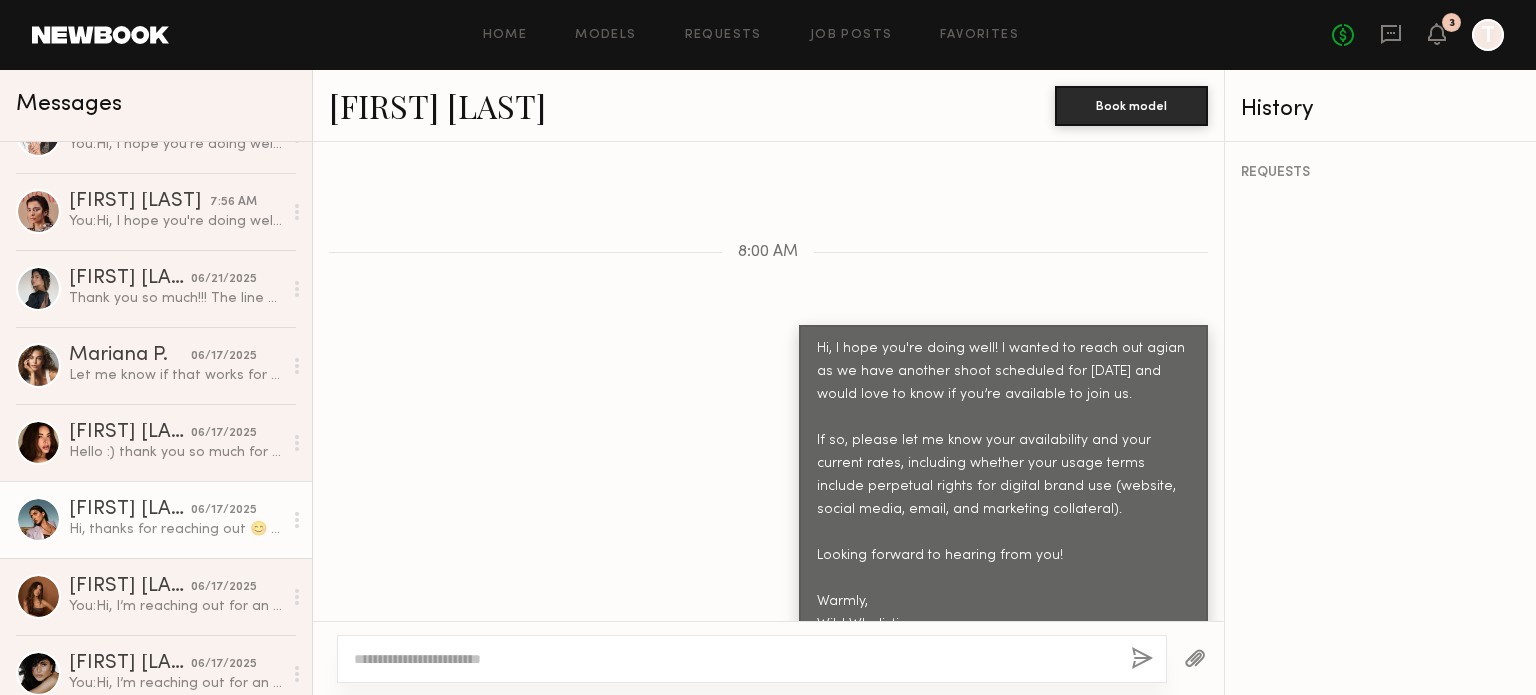 click on "06/17/2025" 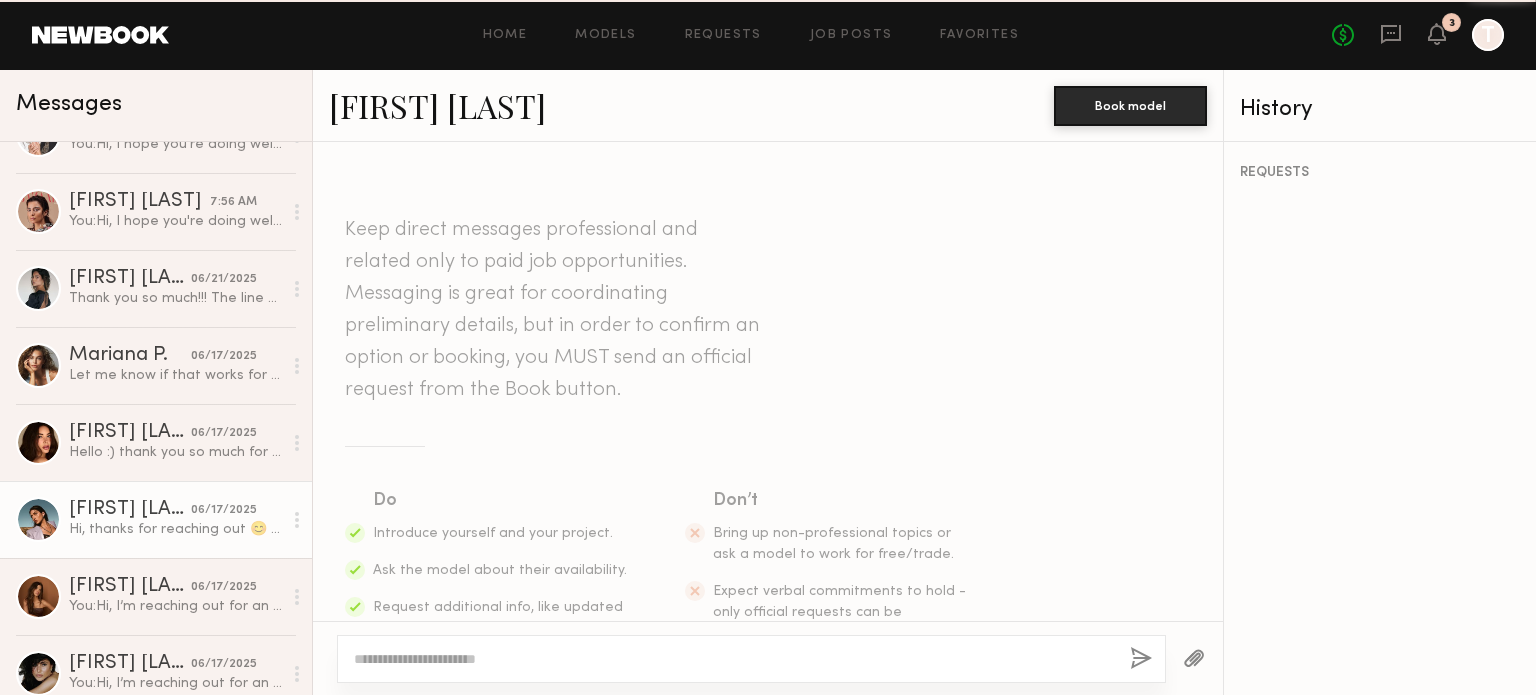 scroll, scrollTop: 940, scrollLeft: 0, axis: vertical 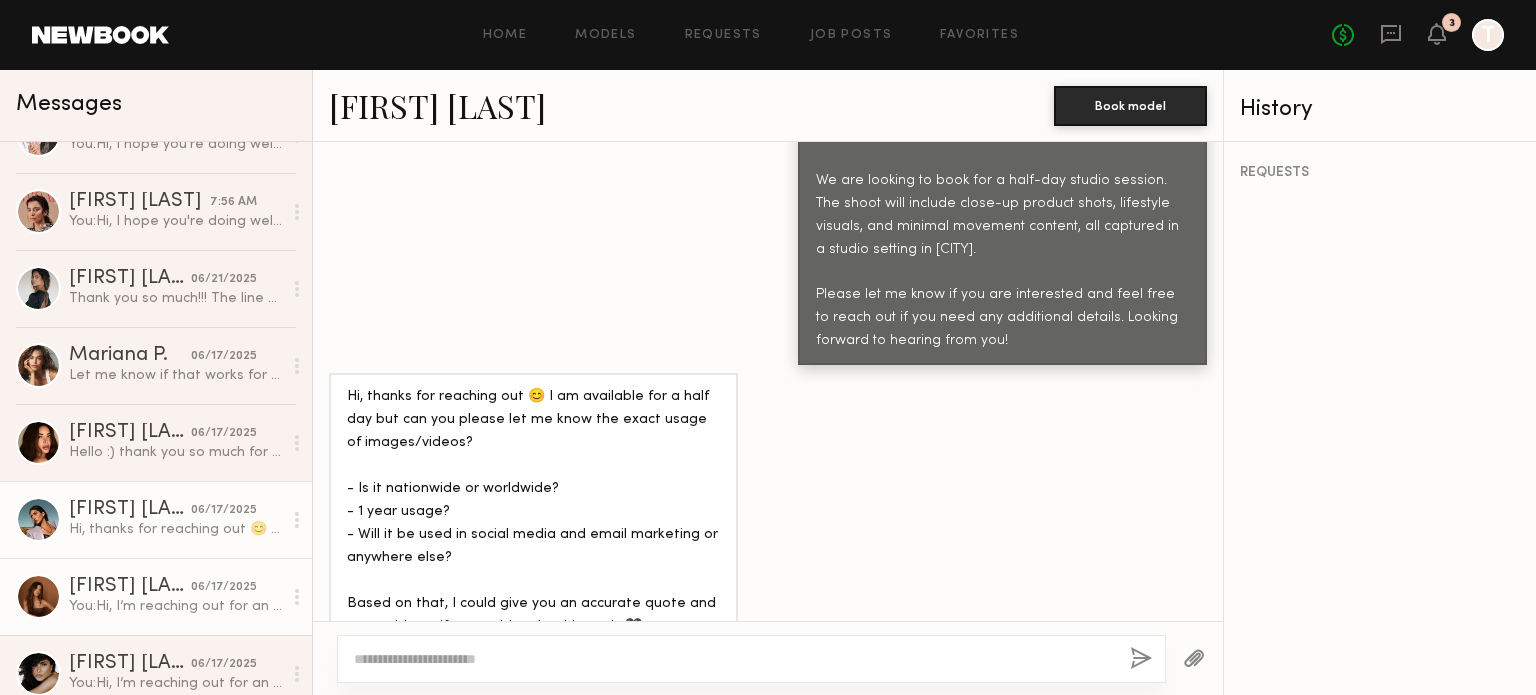 click on "You:  Hi, I’m reaching out for an upcoming studio shoot this Friday the 20th for our brand, Wild Wholistic — a holistic wellness company focused on ancestral, science-backed herbal formulations. This shoot is for the launch of our new product line.
We are looking to book for a half-day studio session. The shoot will include close-up product shots, lifestyle visuals, and minimal movement content, all captured in a studio setting in LA.
Please let me know if you are interested and feel free to reach out if you need any additional details. Looking forward to hearing from you!" 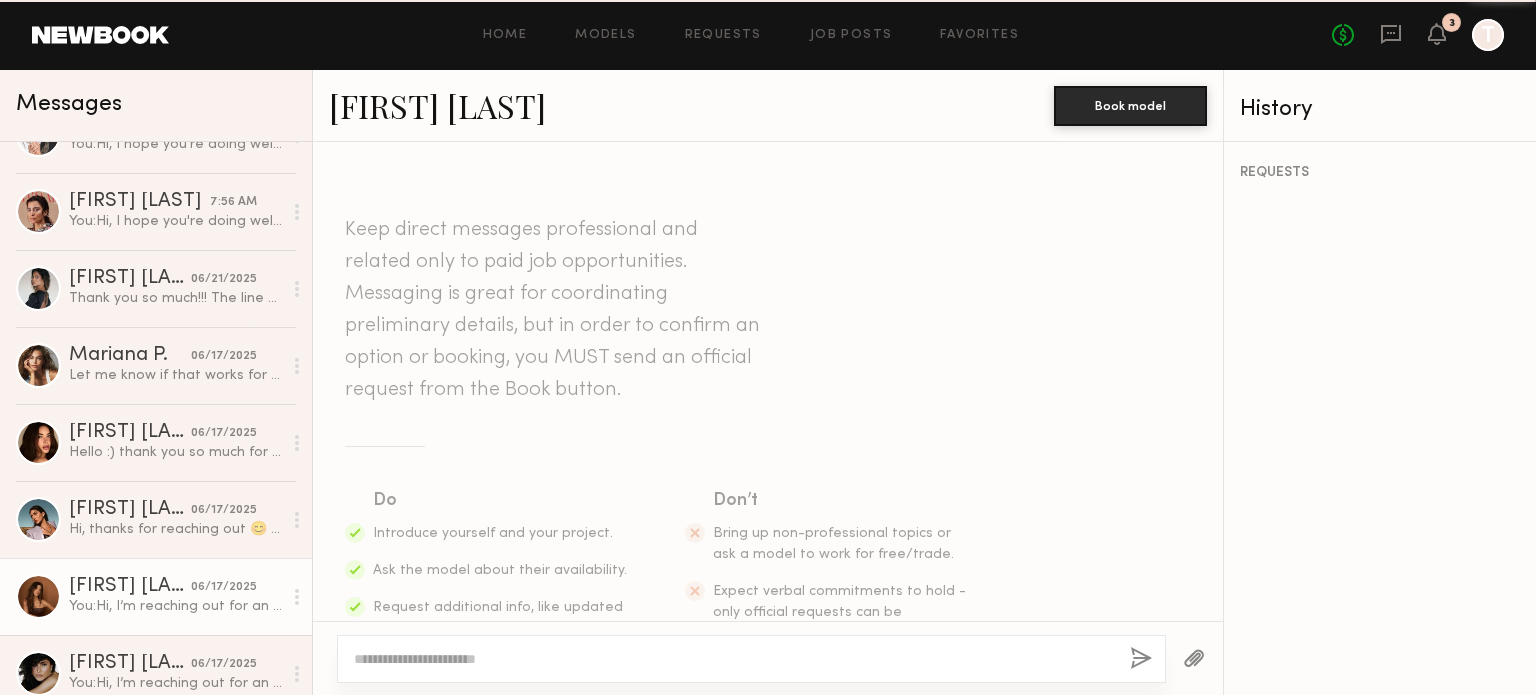 scroll, scrollTop: 655, scrollLeft: 0, axis: vertical 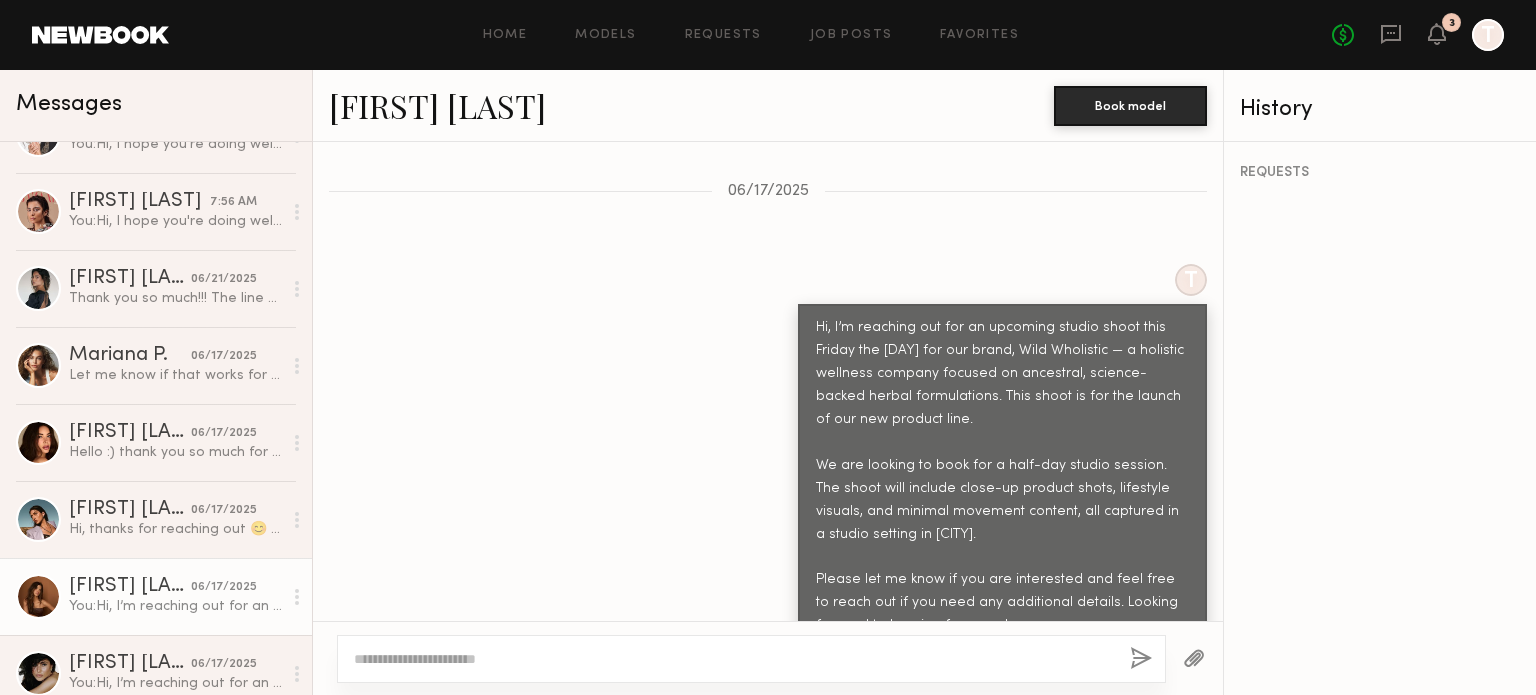 click on "Ella W." 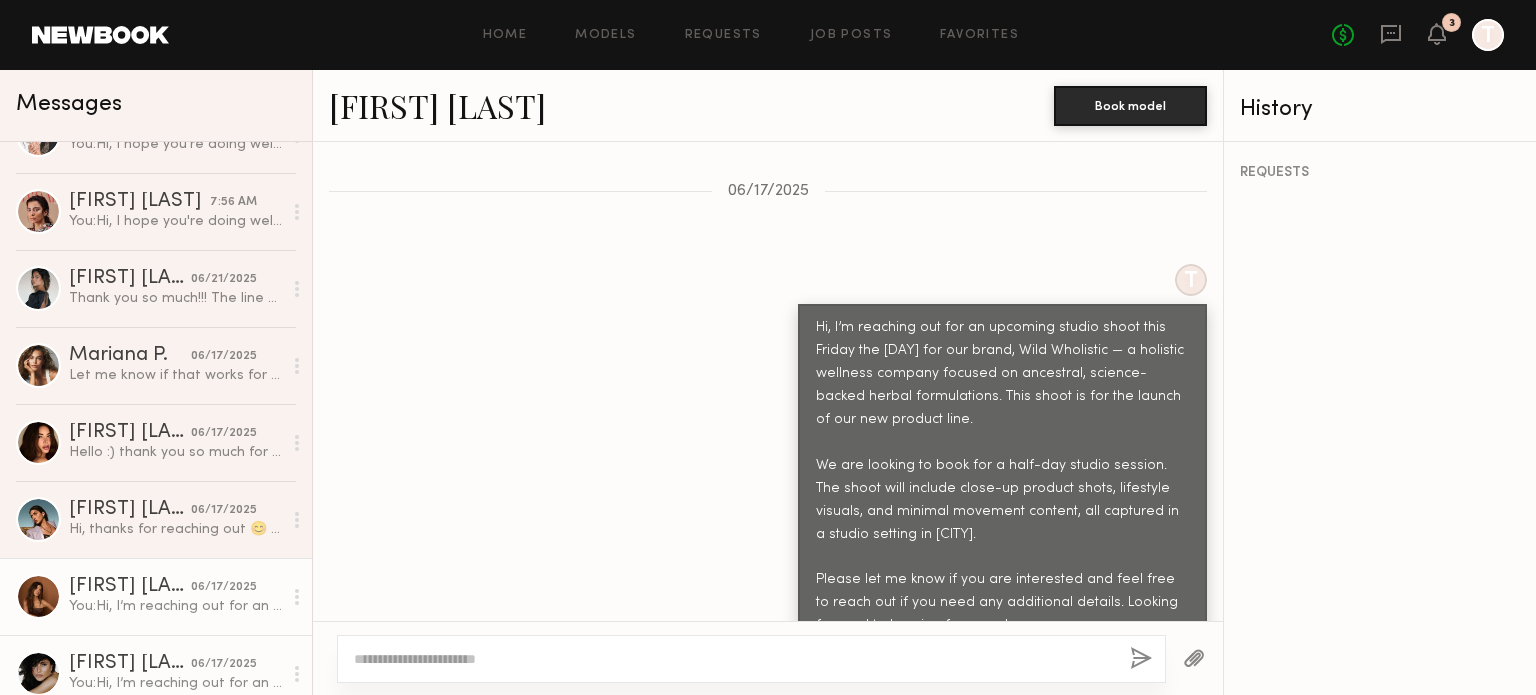 click on "Lexie C." 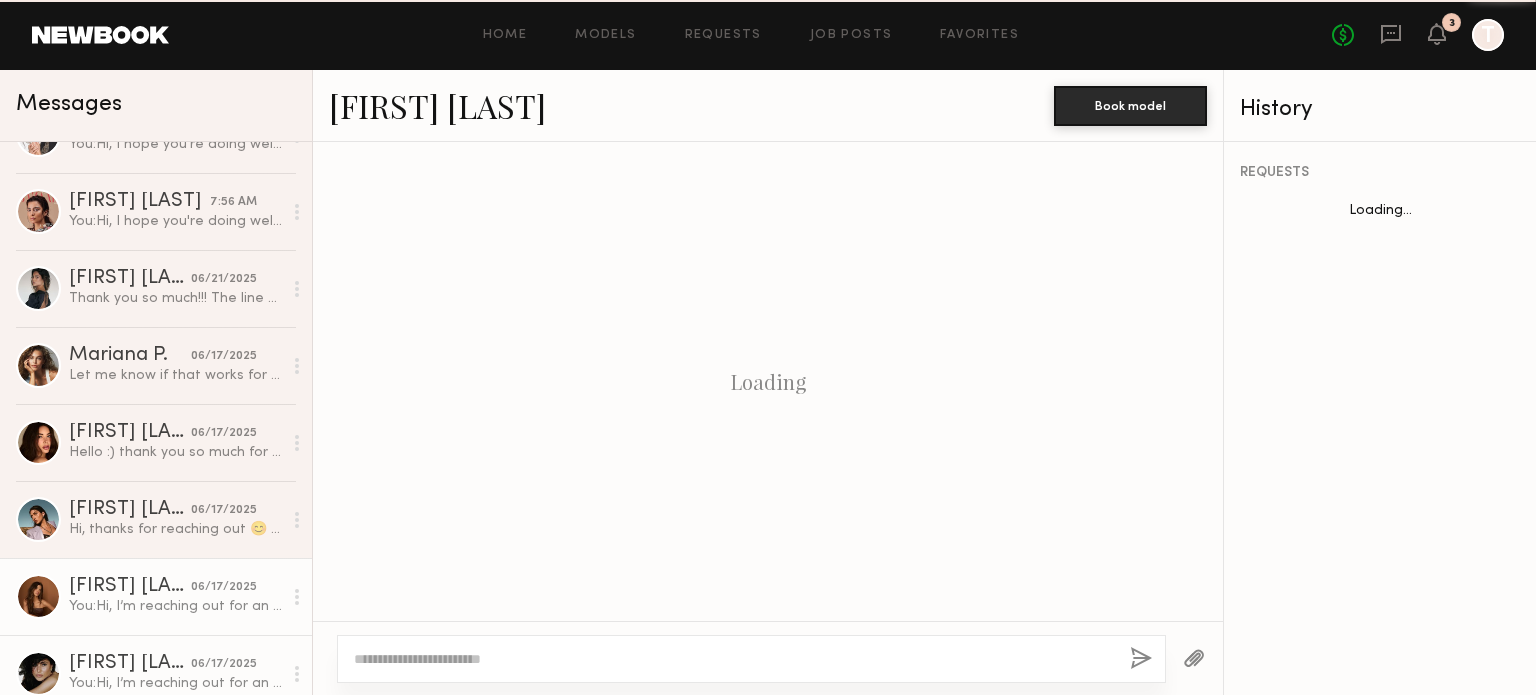 scroll, scrollTop: 655, scrollLeft: 0, axis: vertical 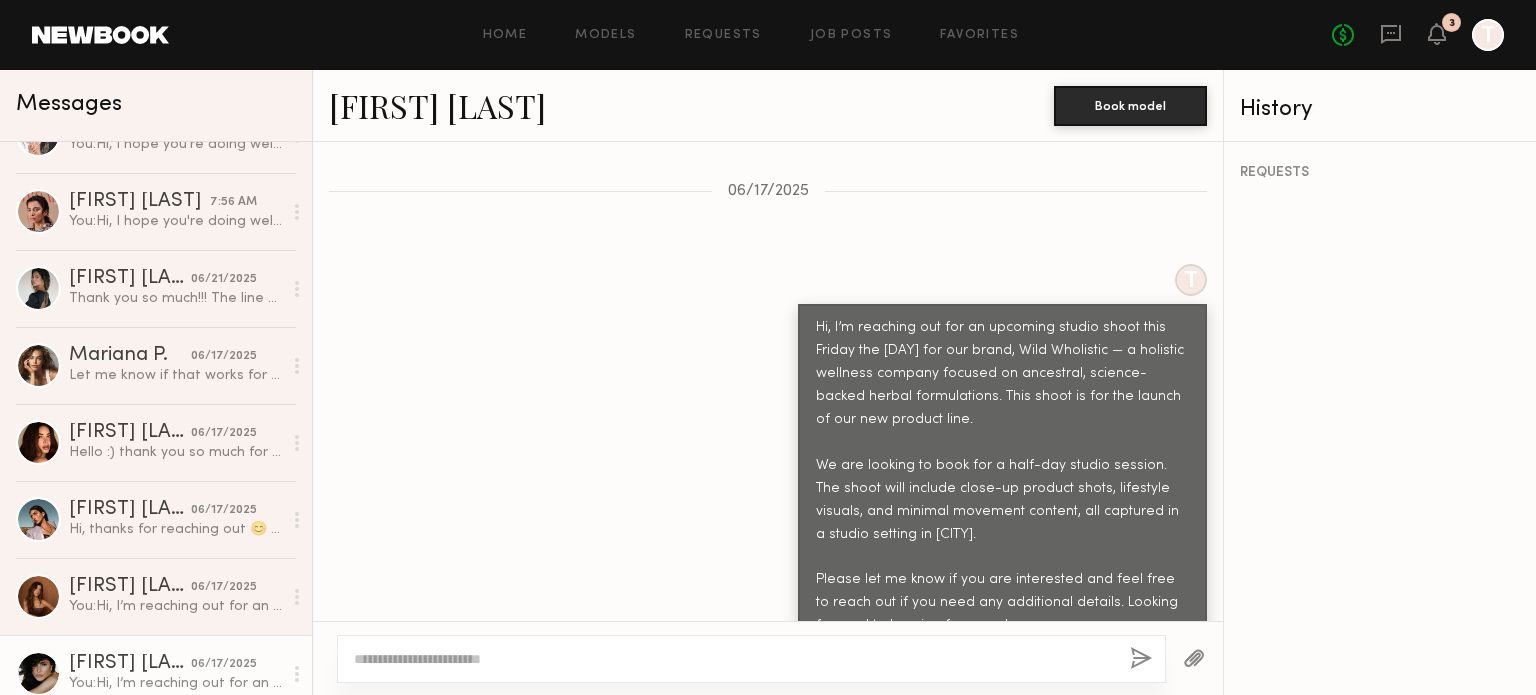 click on "Lexie C." 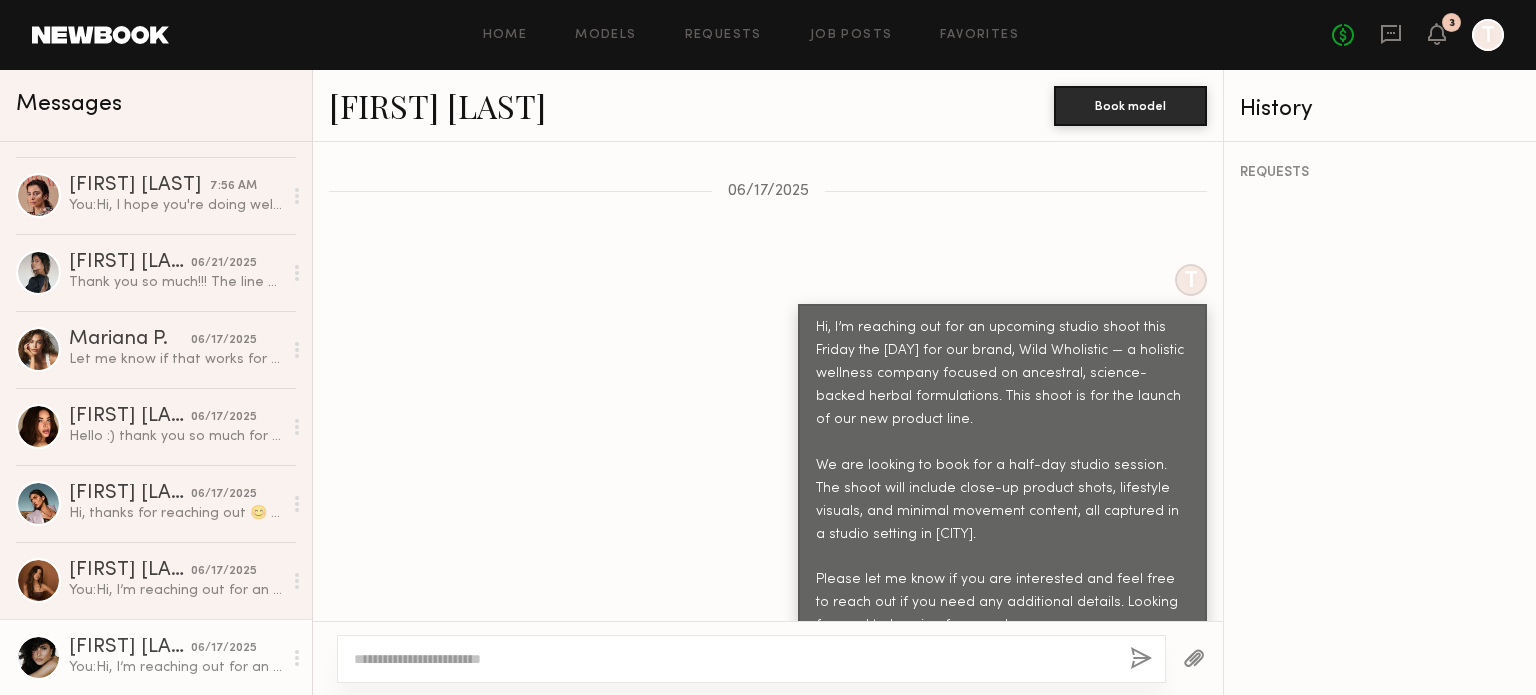 scroll, scrollTop: 0, scrollLeft: 0, axis: both 